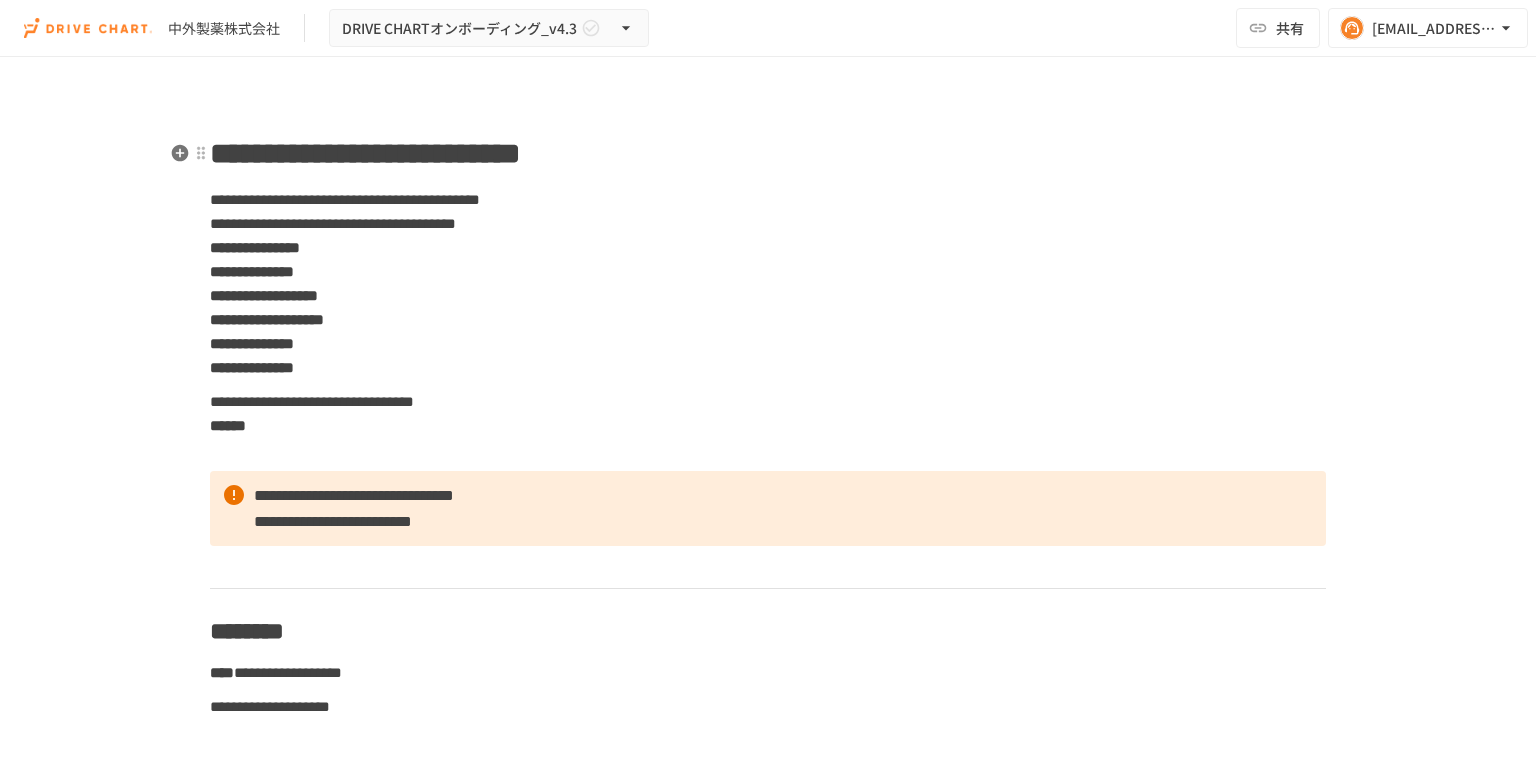 scroll, scrollTop: 0, scrollLeft: 0, axis: both 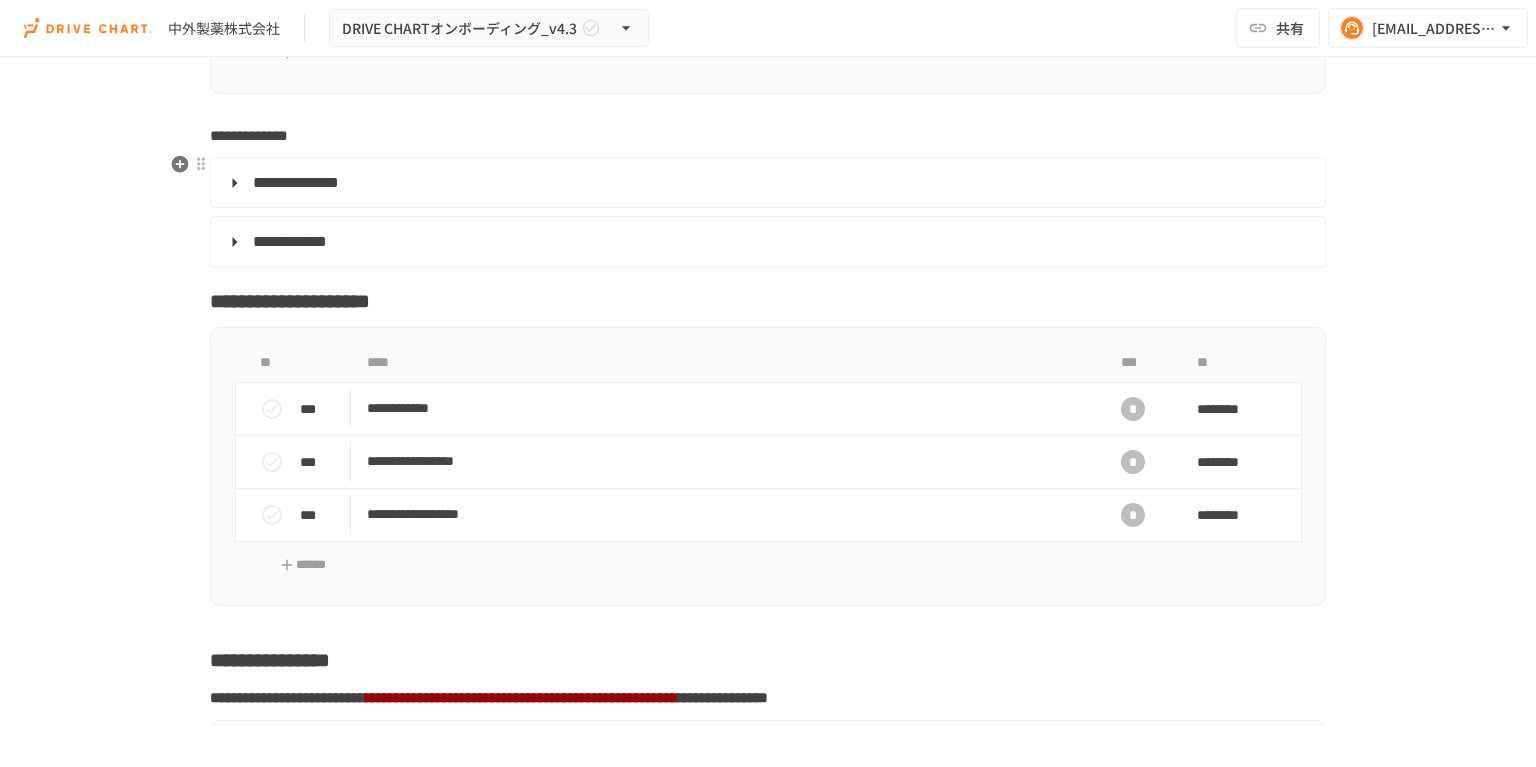 click on "**********" at bounding box center [296, 182] 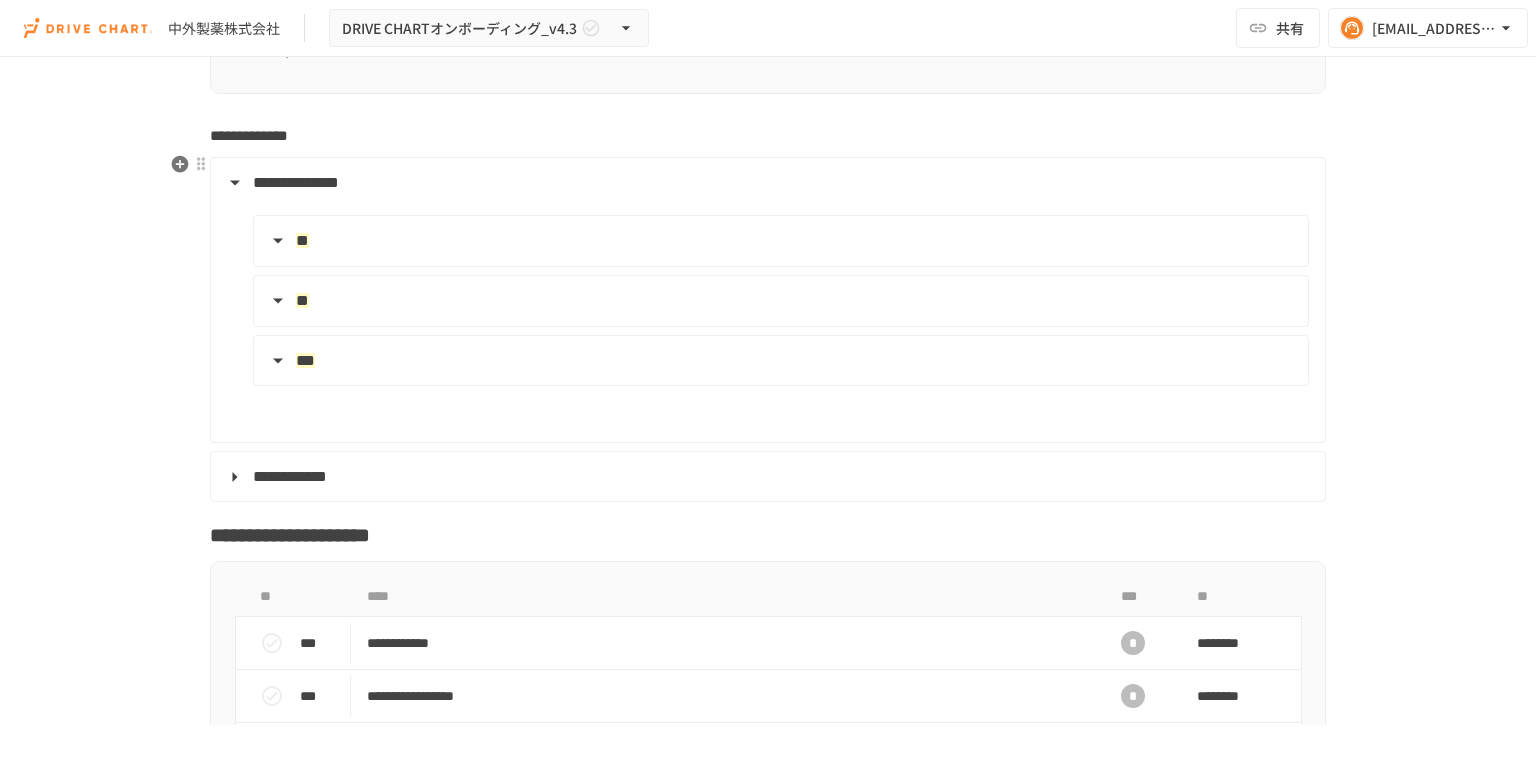 click on "**********" at bounding box center [766, 308] 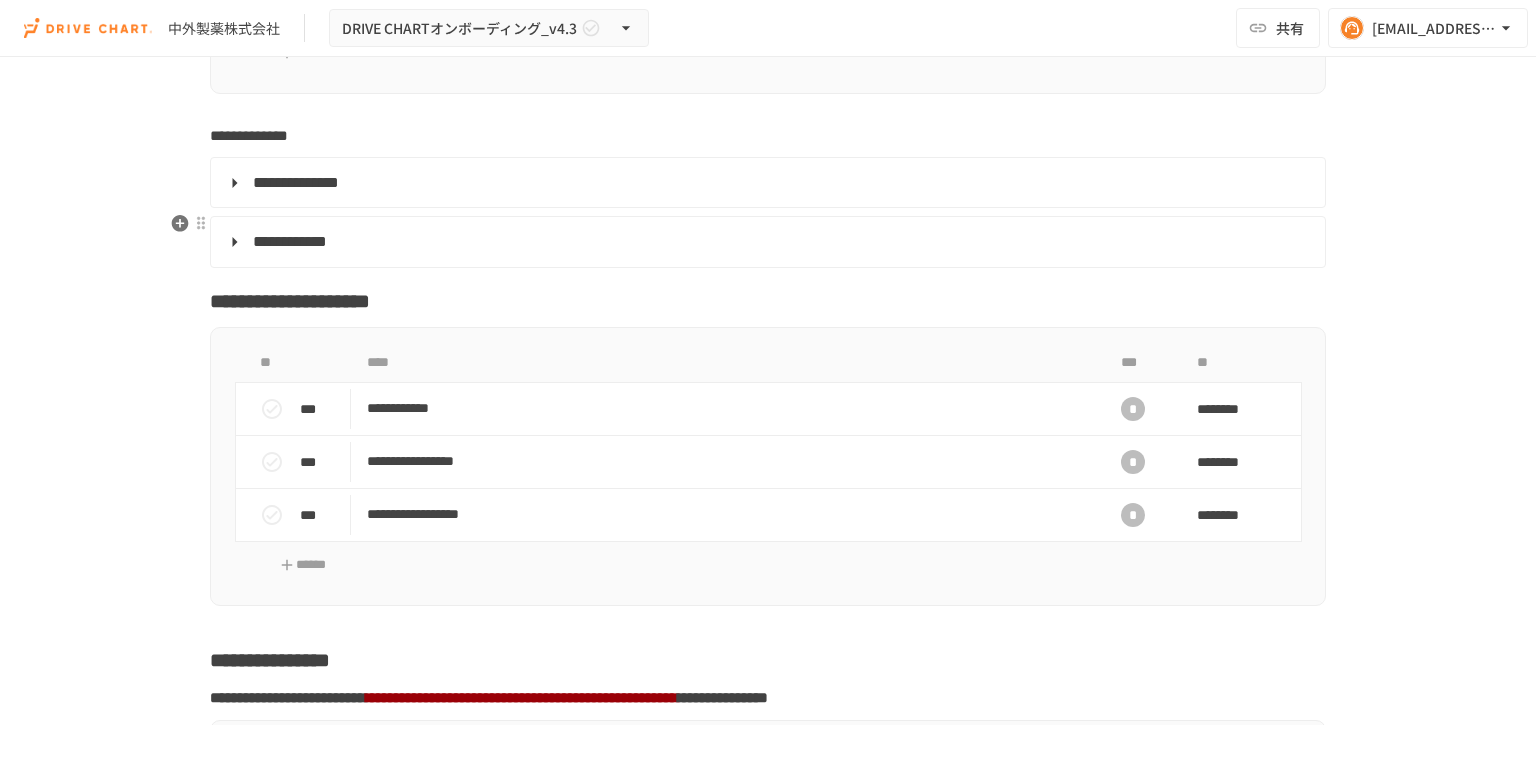 click on "**********" at bounding box center (290, 241) 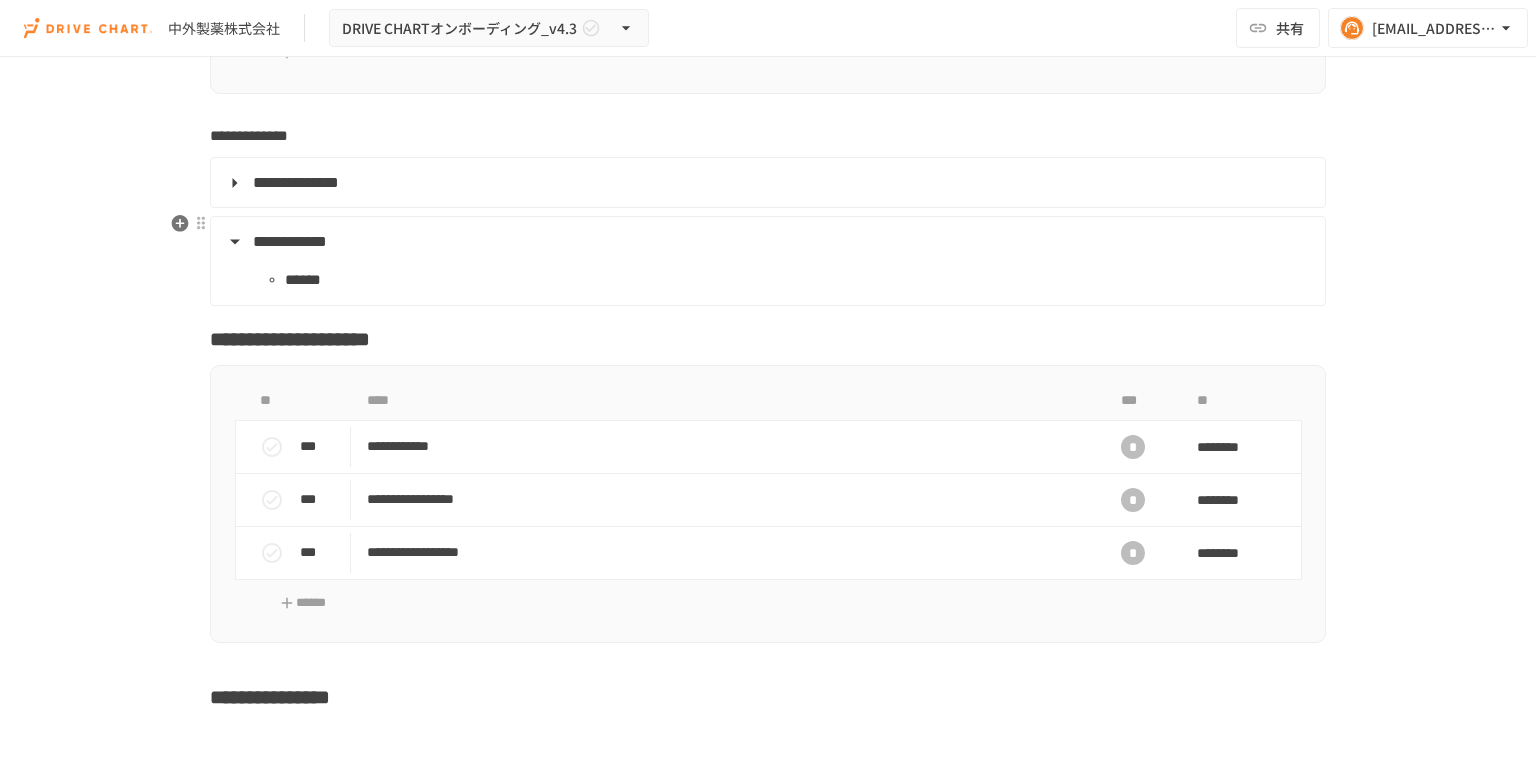 click on "**********" at bounding box center [290, 241] 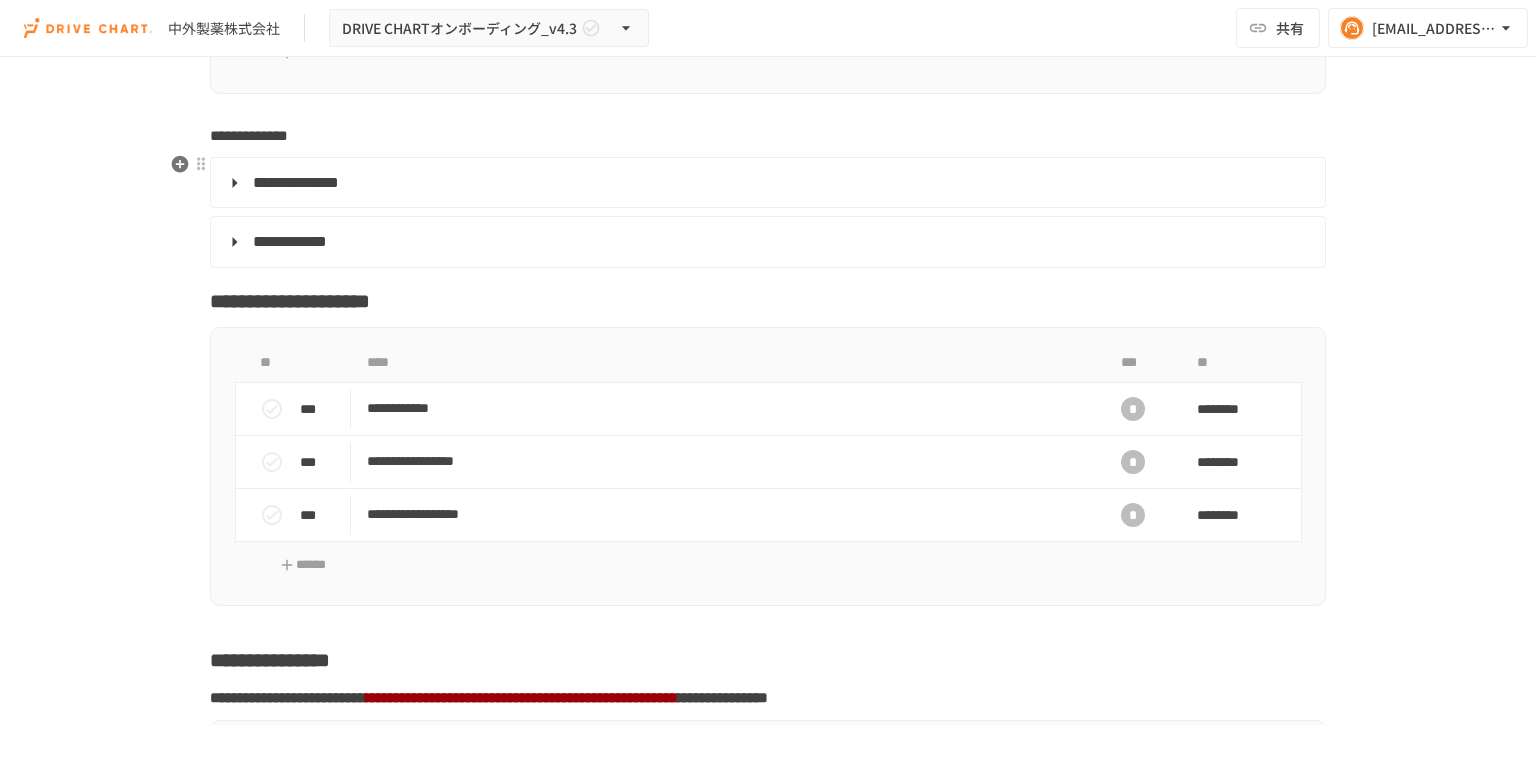 click on "**********" at bounding box center [296, 182] 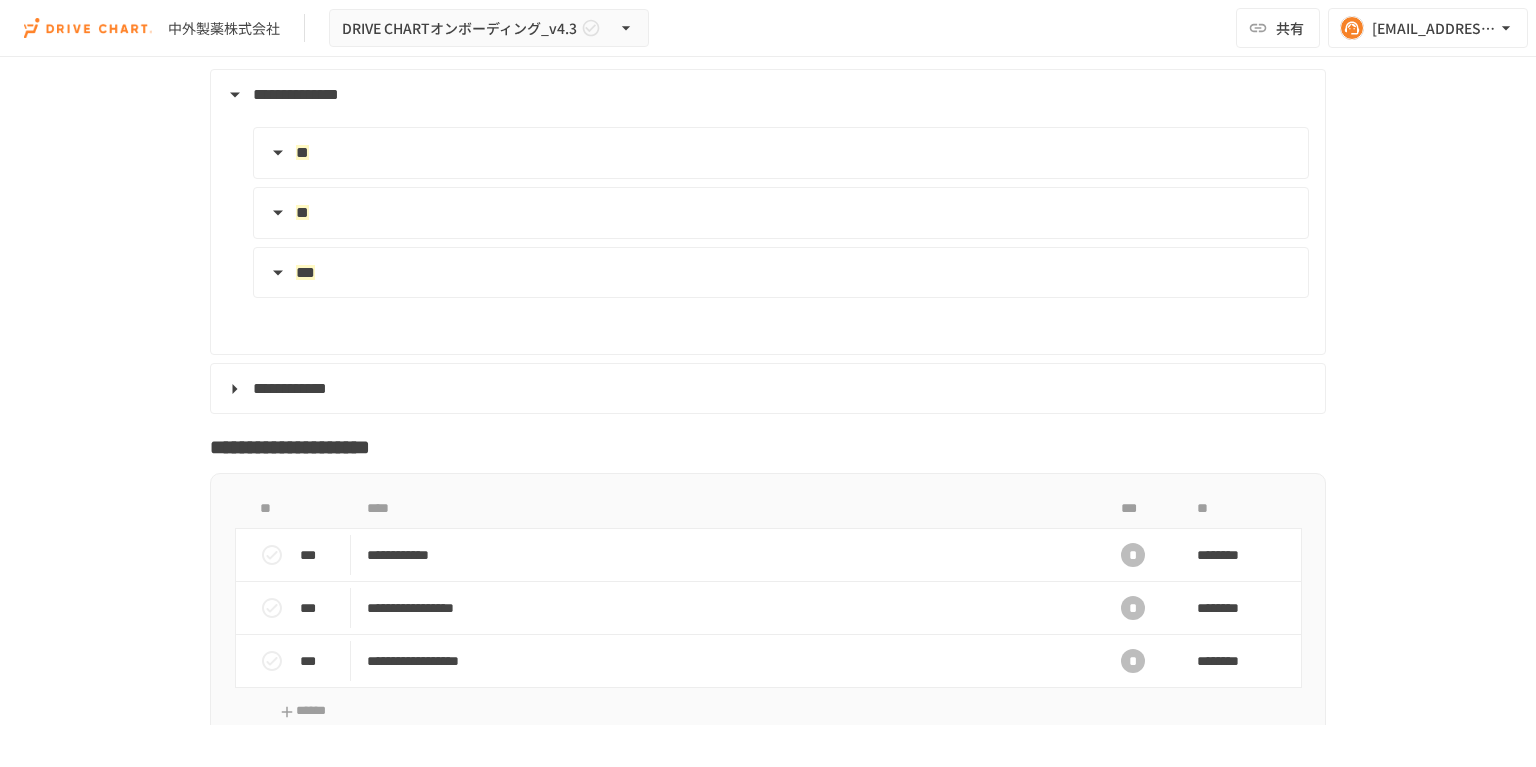 scroll, scrollTop: 3720, scrollLeft: 0, axis: vertical 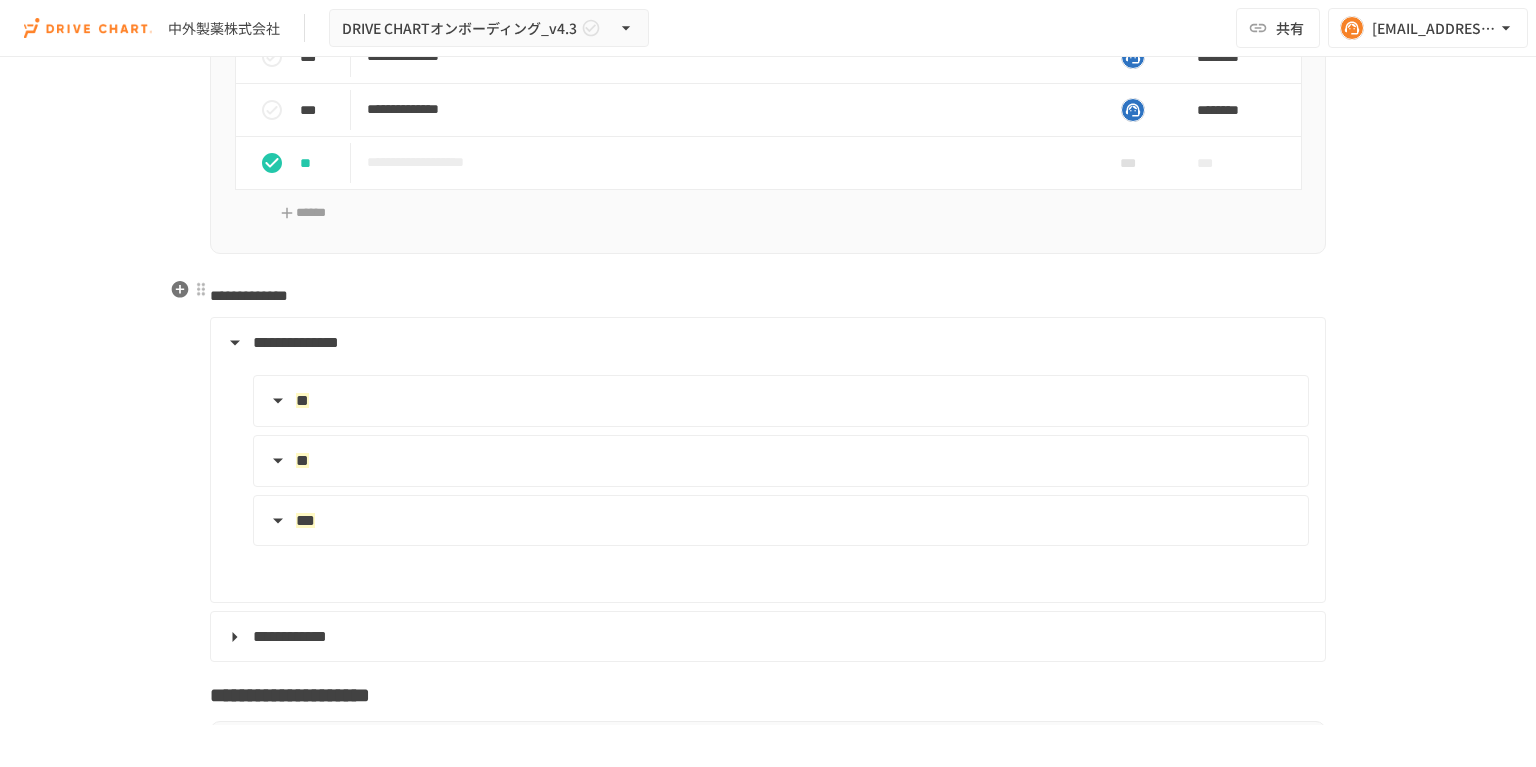 click on "**********" at bounding box center (768, 1363) 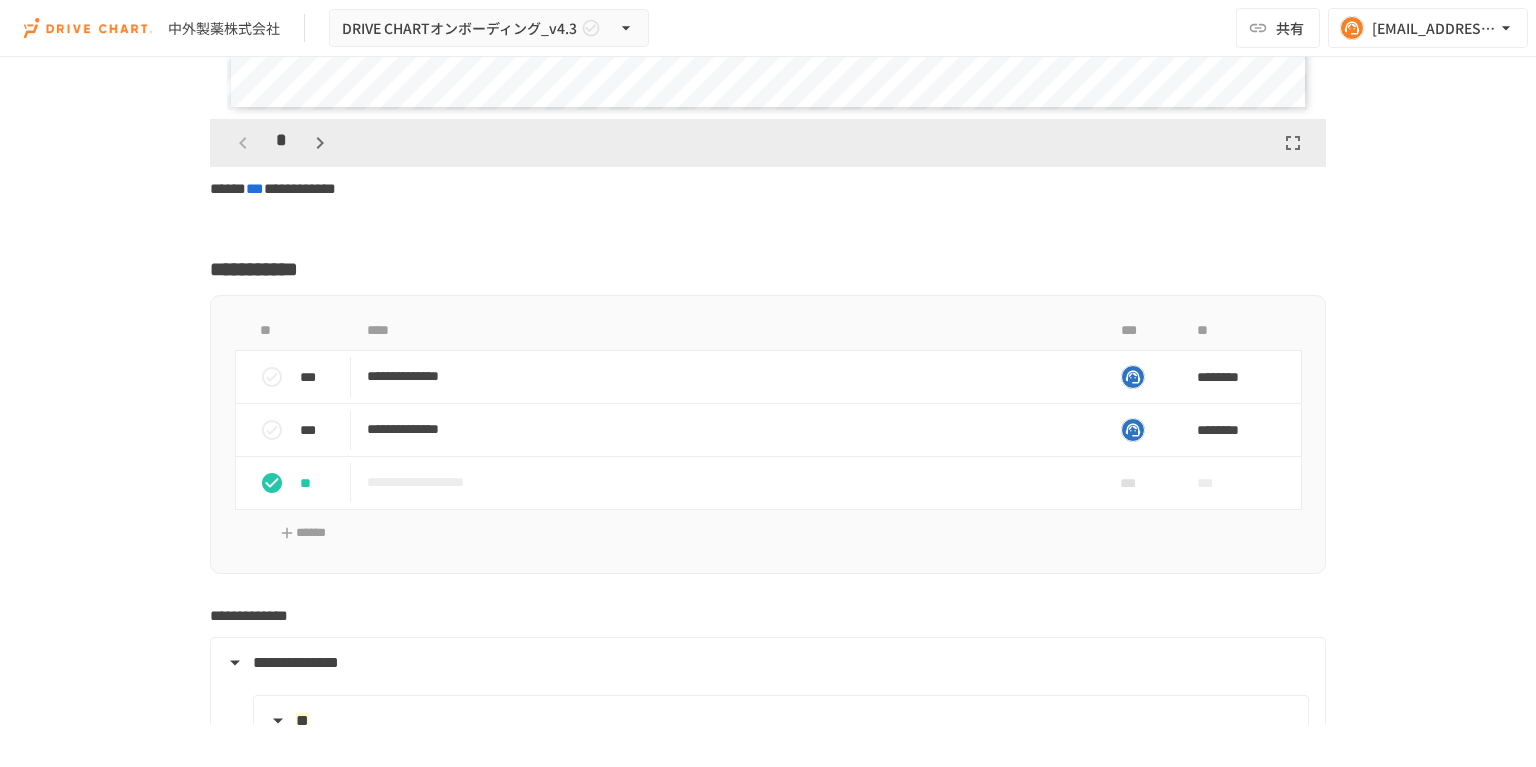 scroll, scrollTop: 3400, scrollLeft: 0, axis: vertical 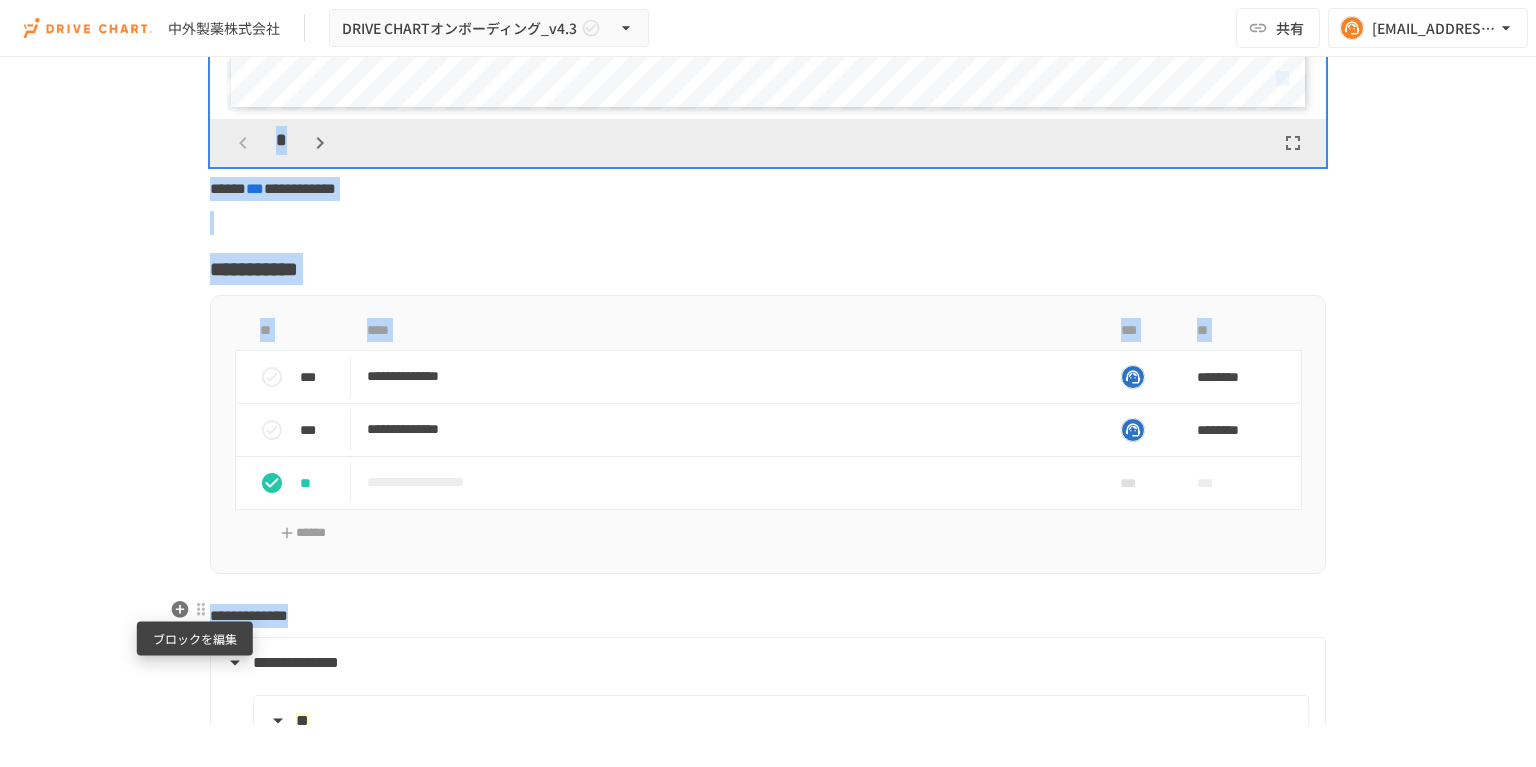 drag, startPoint x: 427, startPoint y: 617, endPoint x: 195, endPoint y: 607, distance: 232.21542 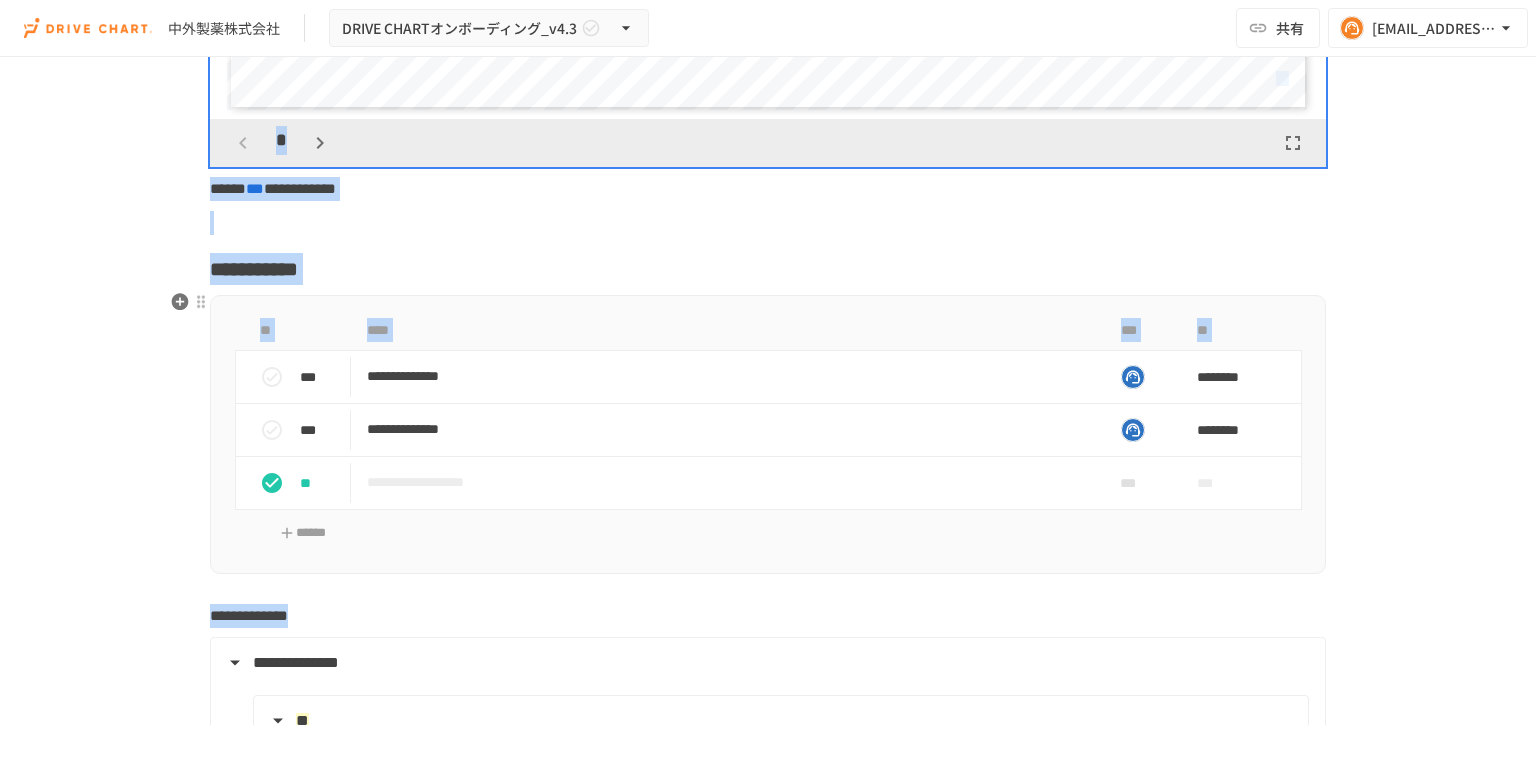 click on "**********" at bounding box center (768, 1683) 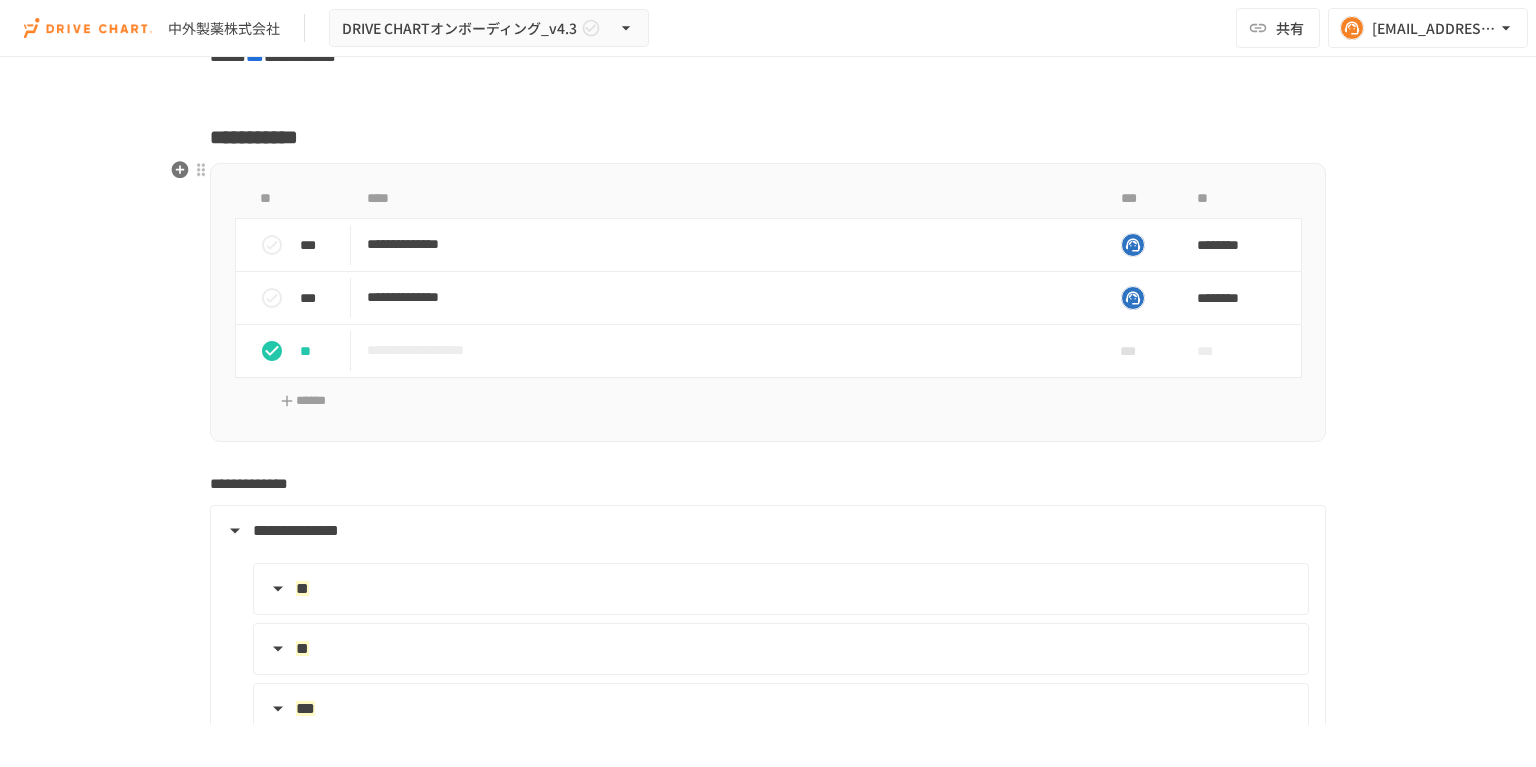scroll, scrollTop: 3560, scrollLeft: 0, axis: vertical 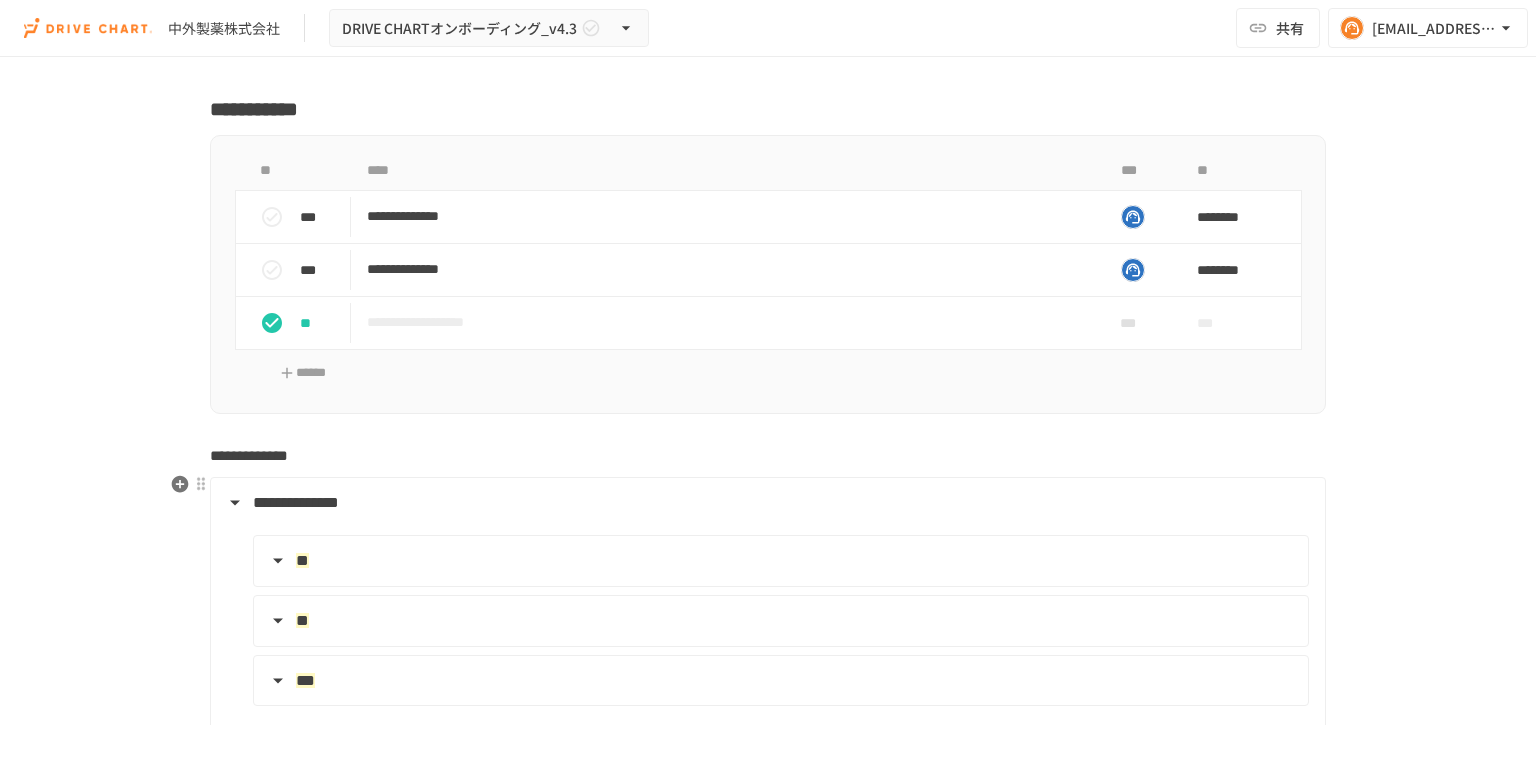 click on "**********" at bounding box center [766, 503] 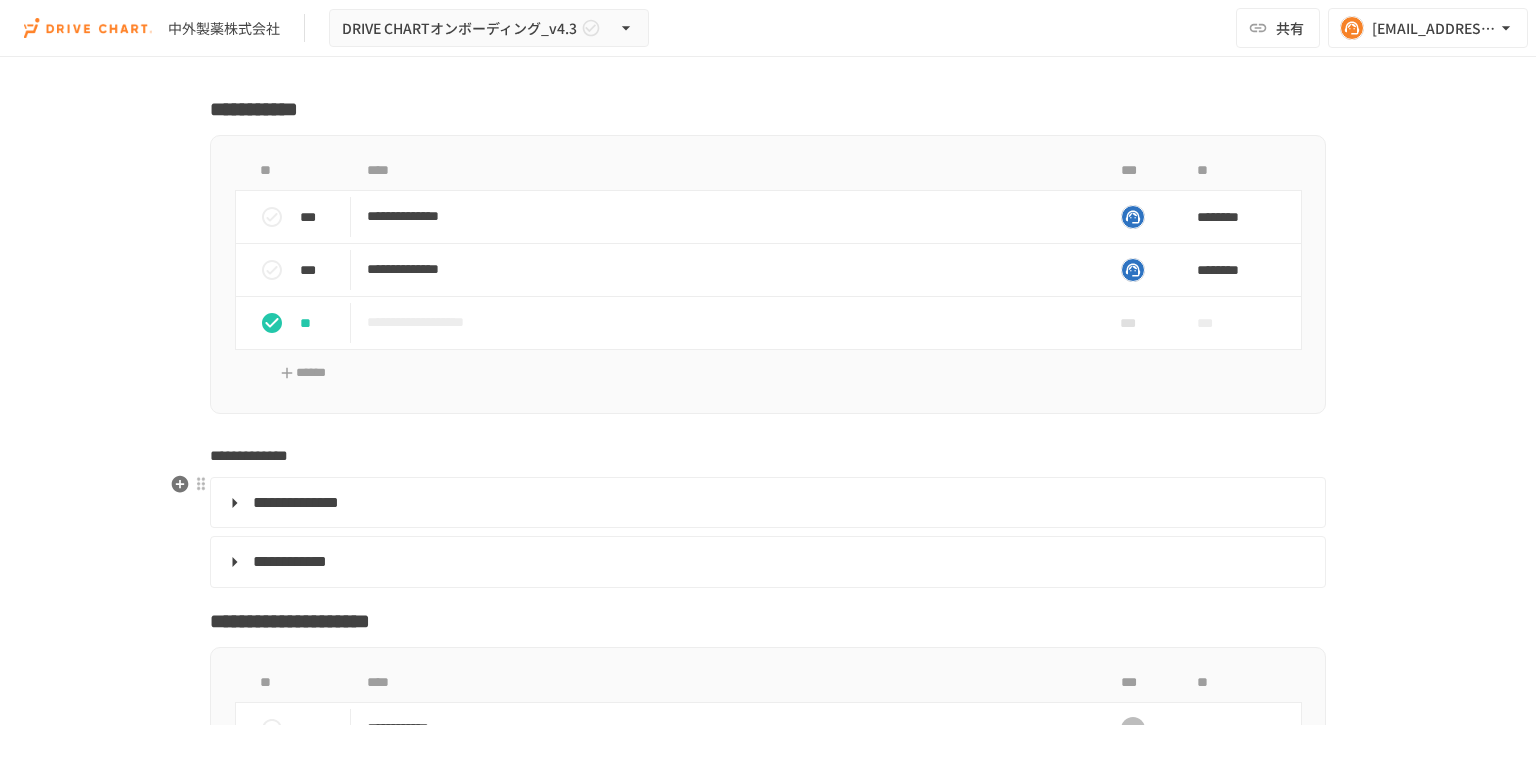 click on "**********" at bounding box center (766, 503) 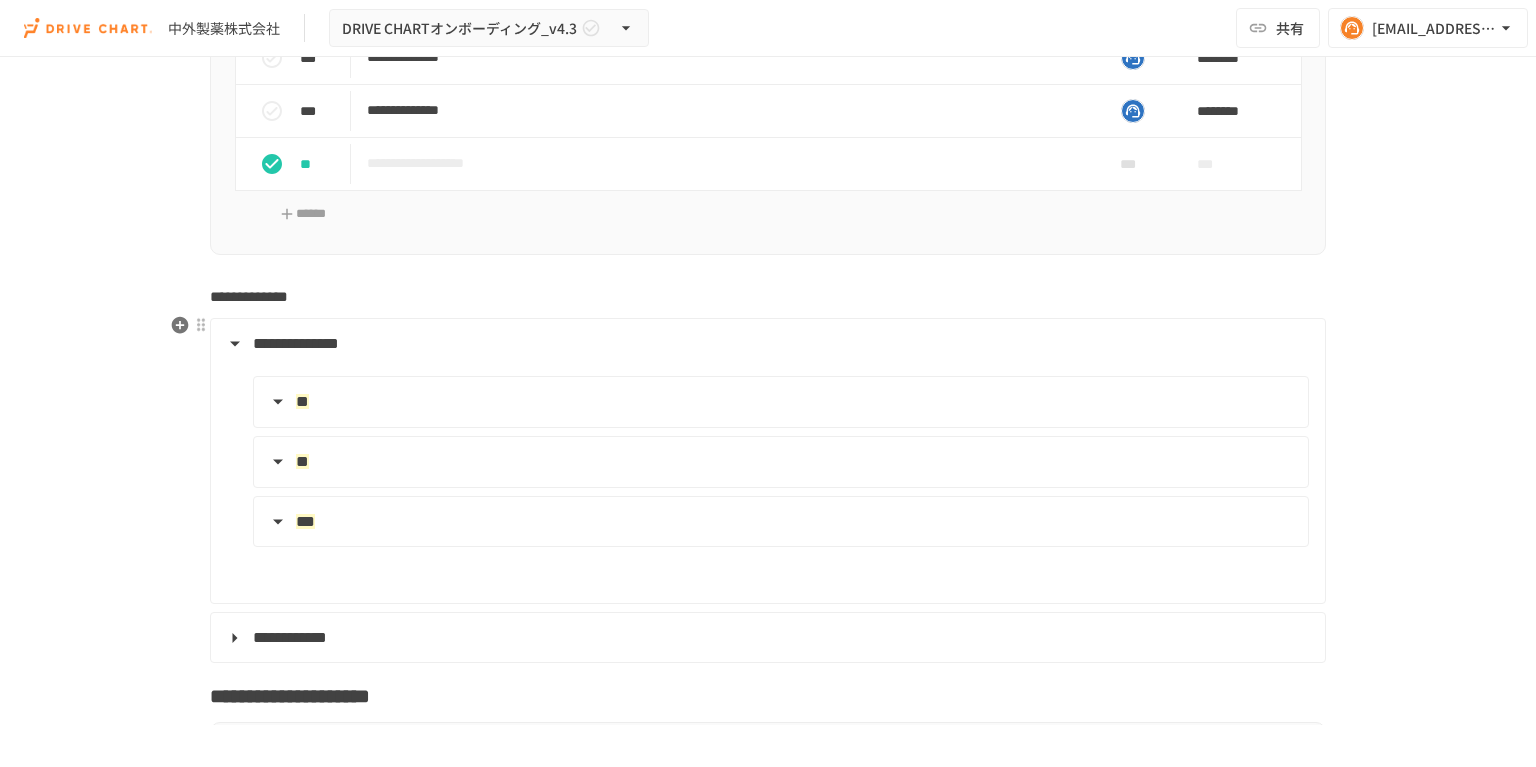 scroll, scrollTop: 3640, scrollLeft: 0, axis: vertical 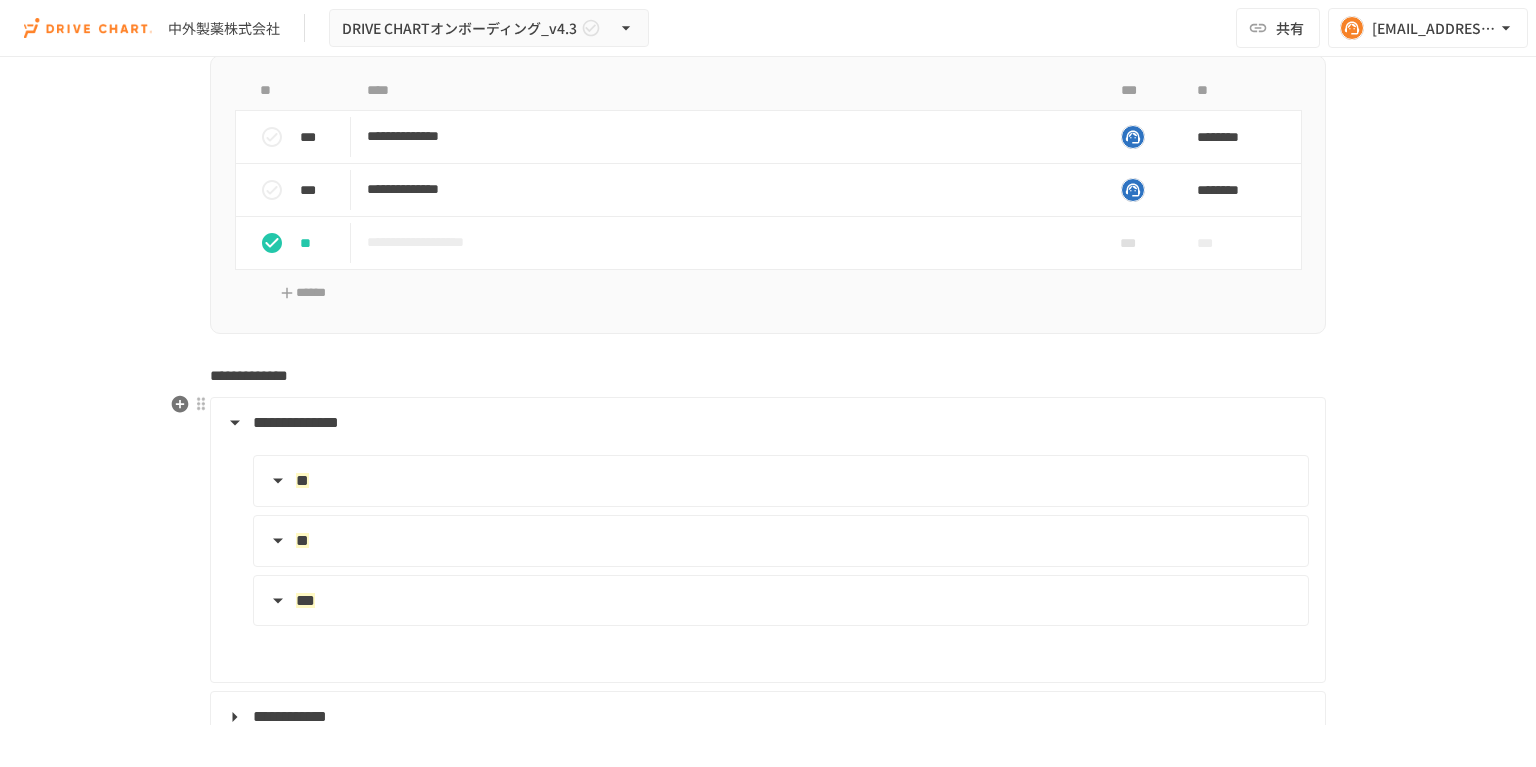 click on "**" at bounding box center (779, 481) 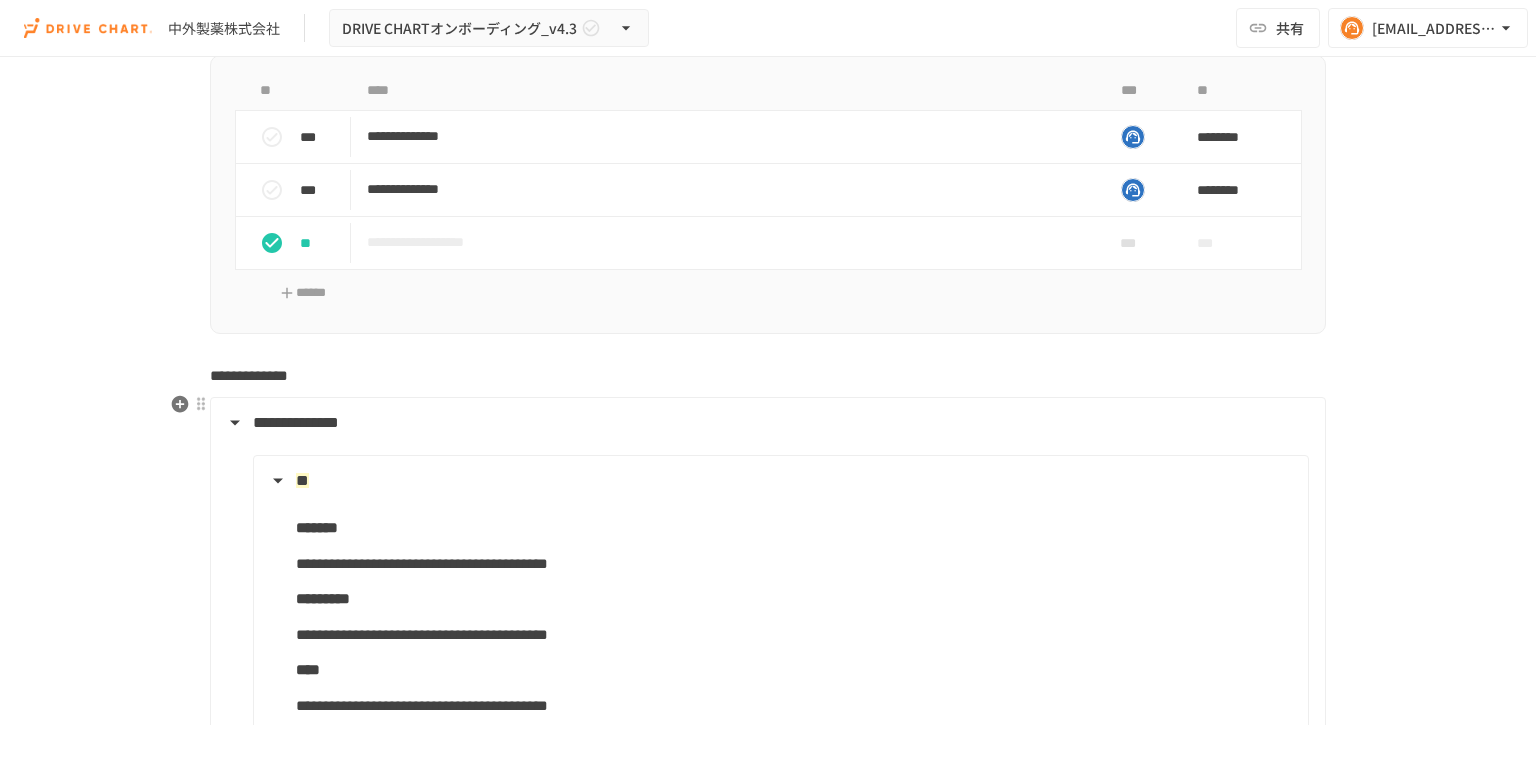 click on "*******" at bounding box center [317, 527] 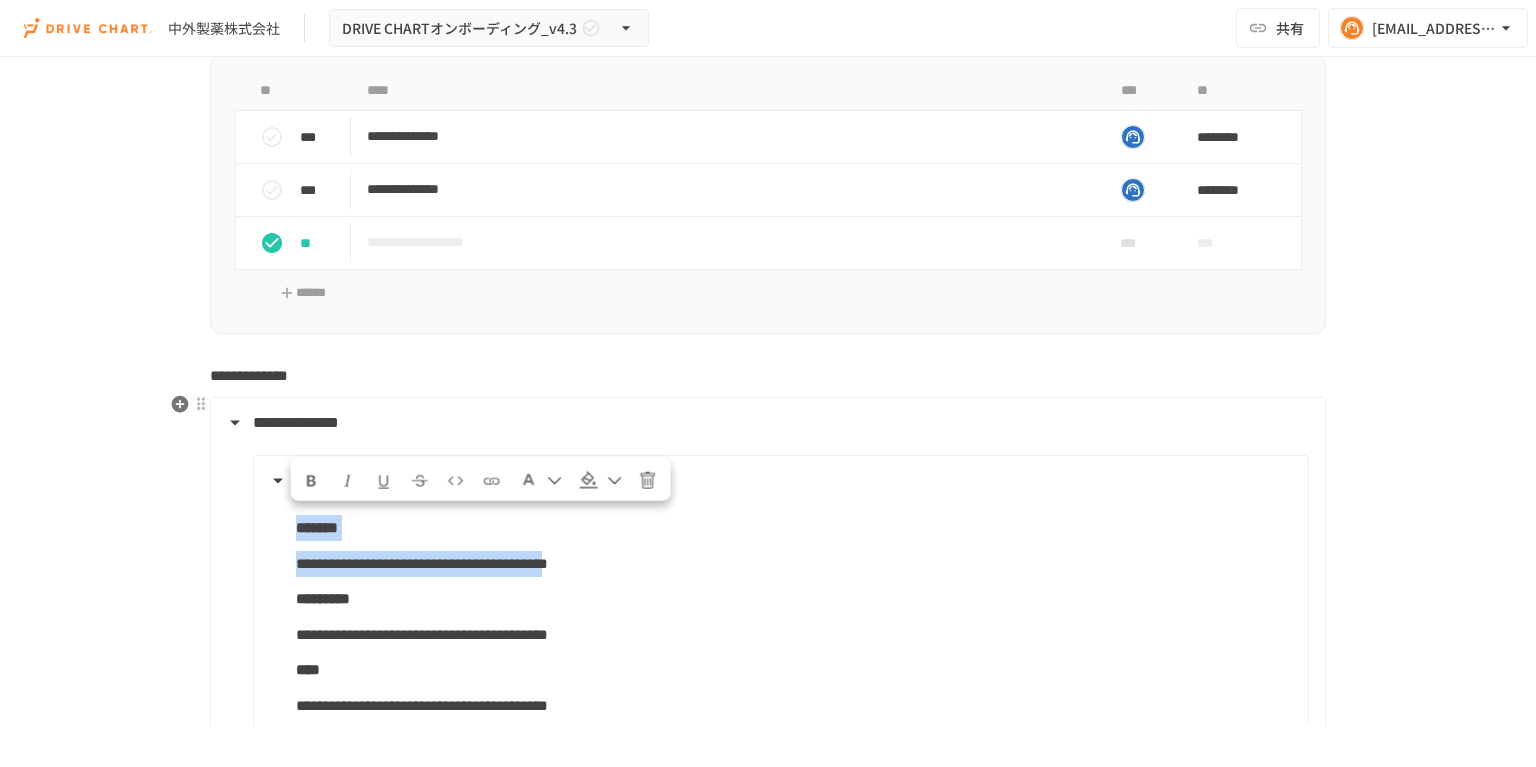 drag, startPoint x: 888, startPoint y: 562, endPoint x: 284, endPoint y: 491, distance: 608.1587 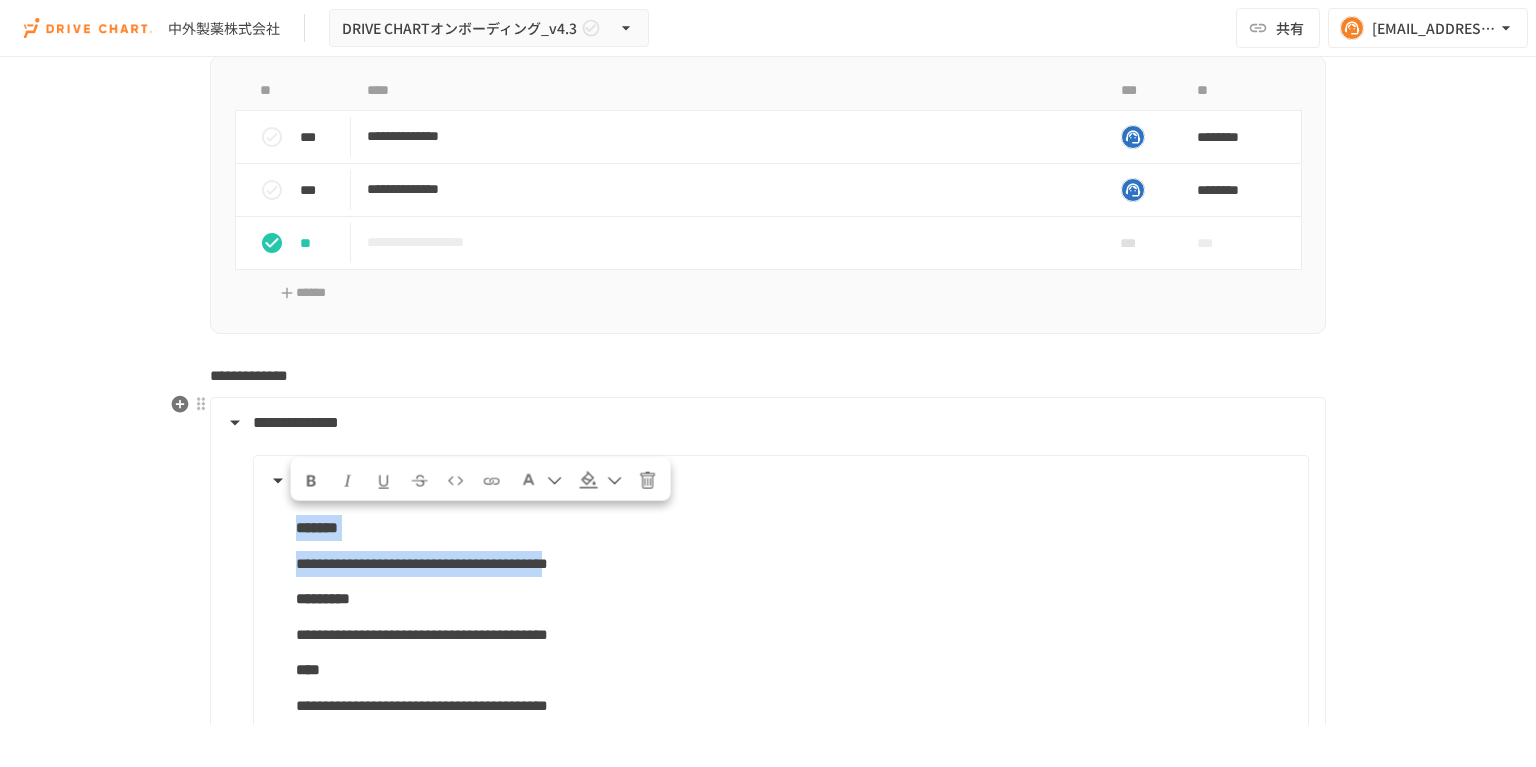 click on "**********" at bounding box center (768, 1713) 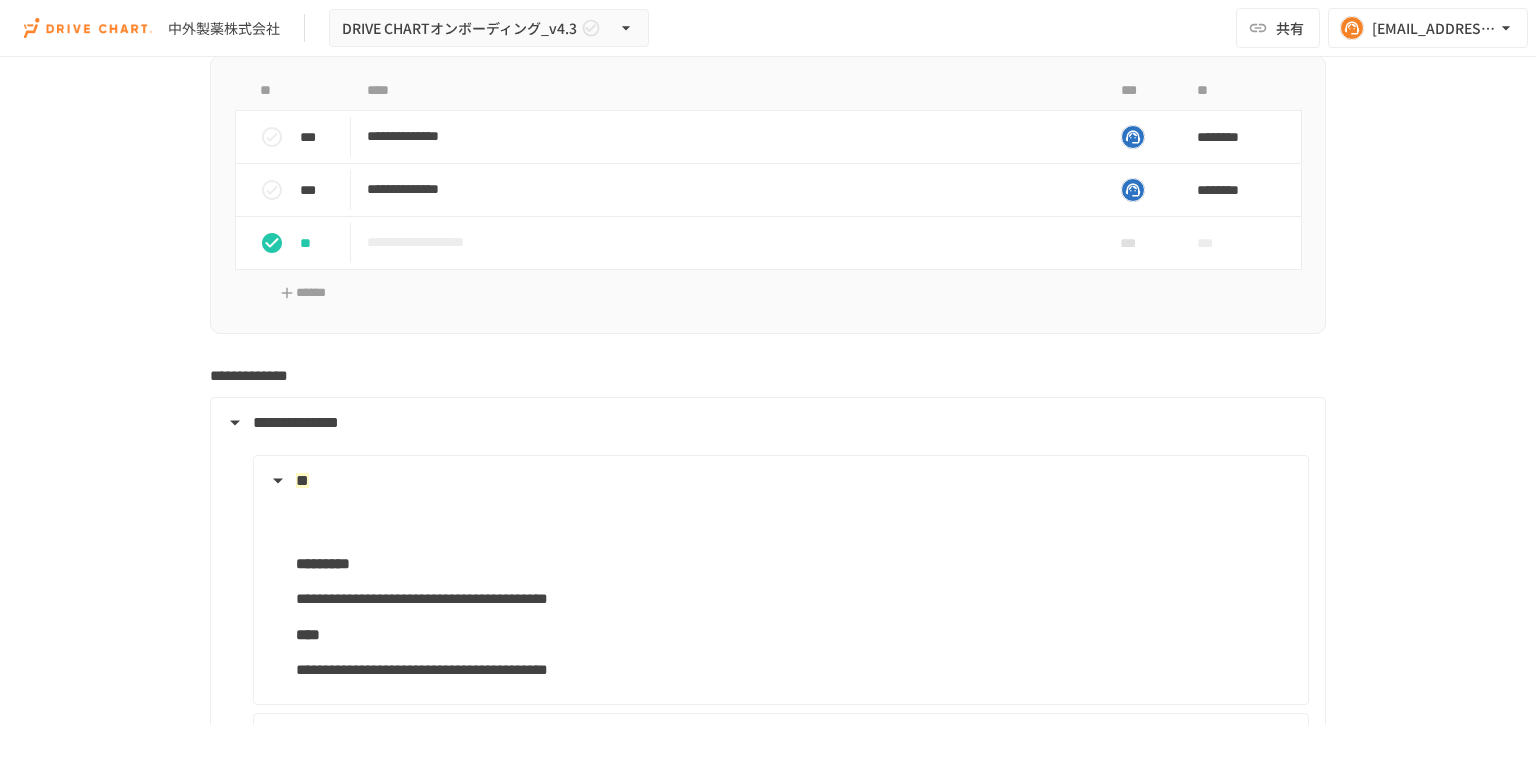 type 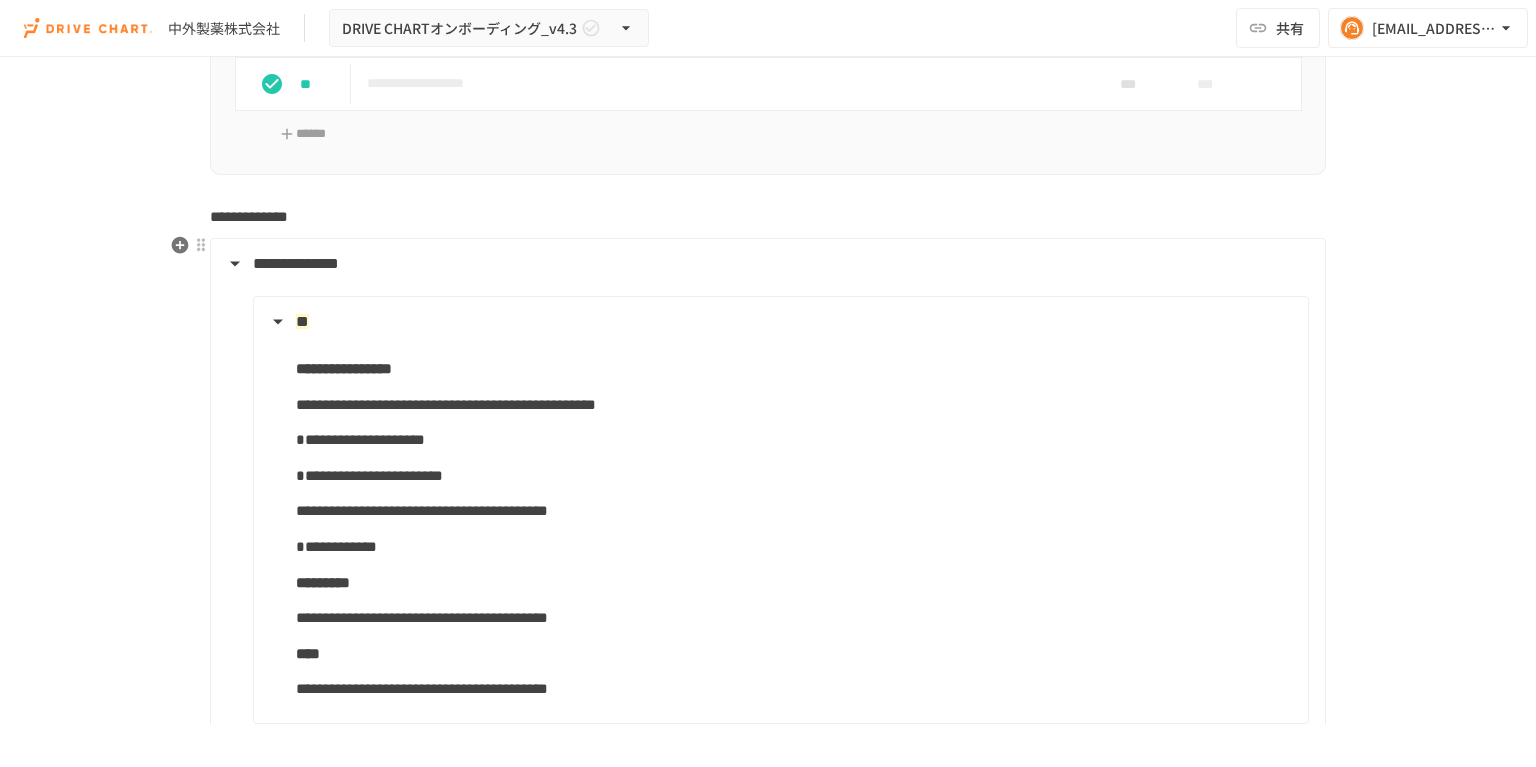 scroll, scrollTop: 3800, scrollLeft: 0, axis: vertical 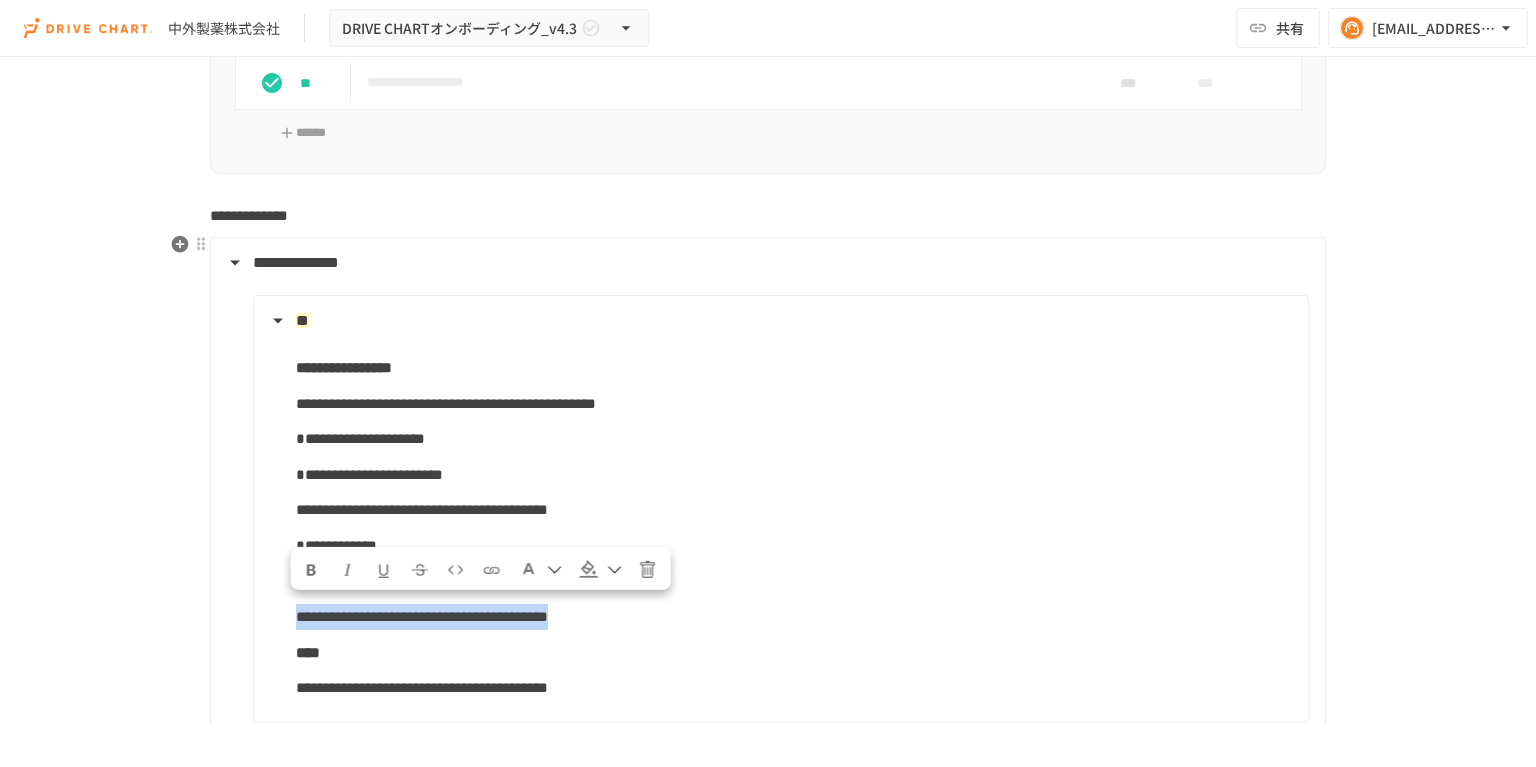 drag, startPoint x: 909, startPoint y: 620, endPoint x: 291, endPoint y: 602, distance: 618.2621 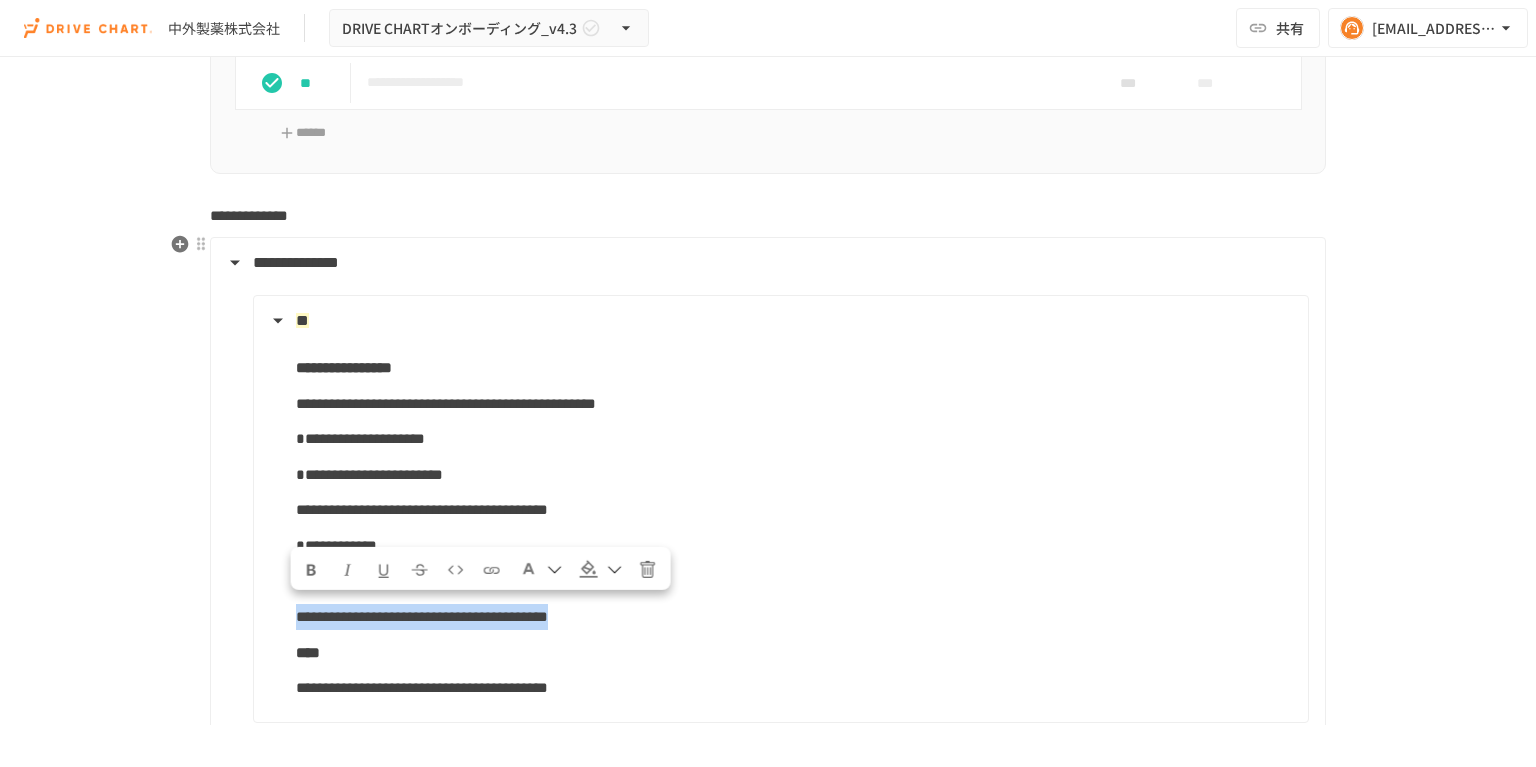 click on "**********" at bounding box center (794, 617) 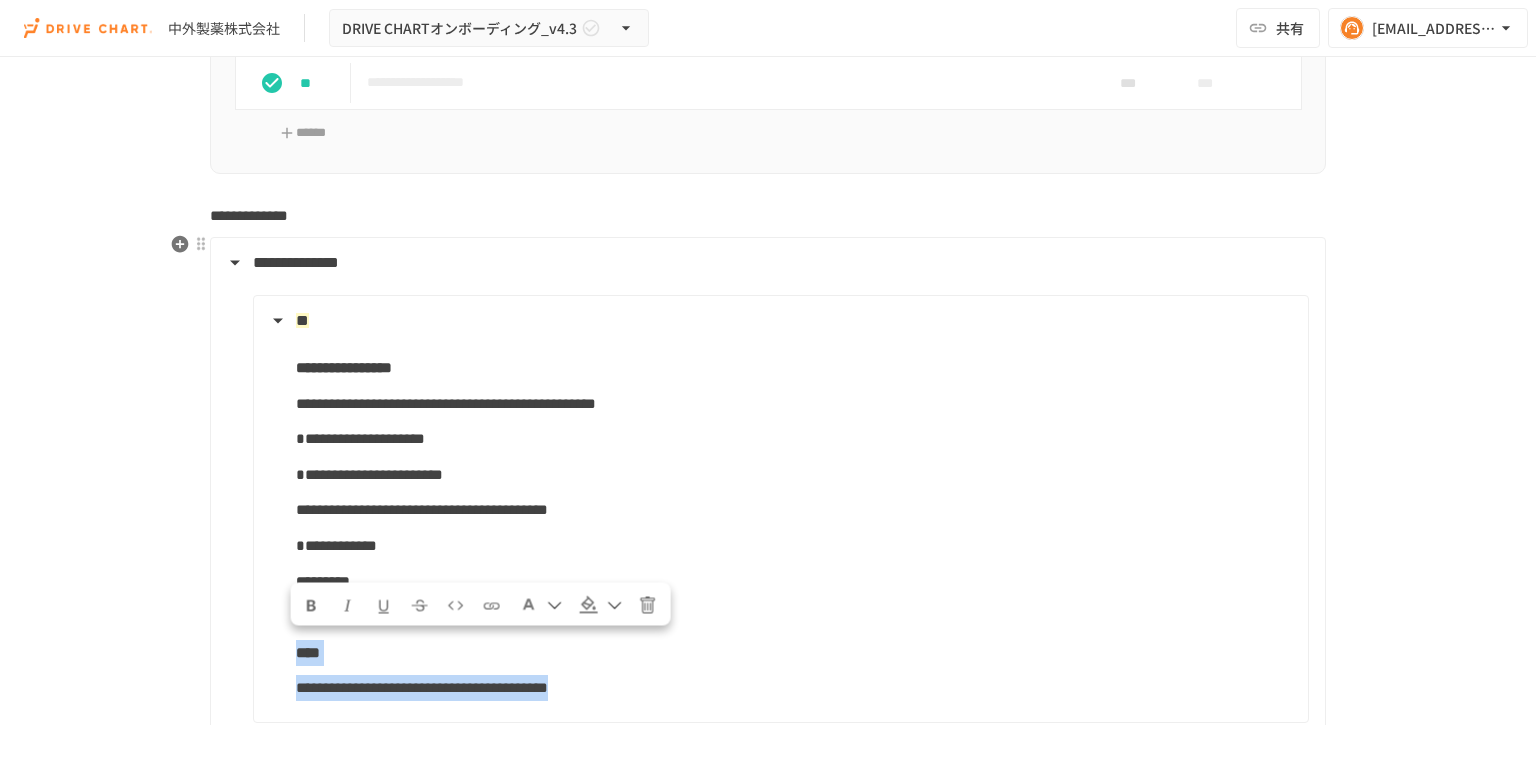 drag, startPoint x: 288, startPoint y: 644, endPoint x: 944, endPoint y: 676, distance: 656.78 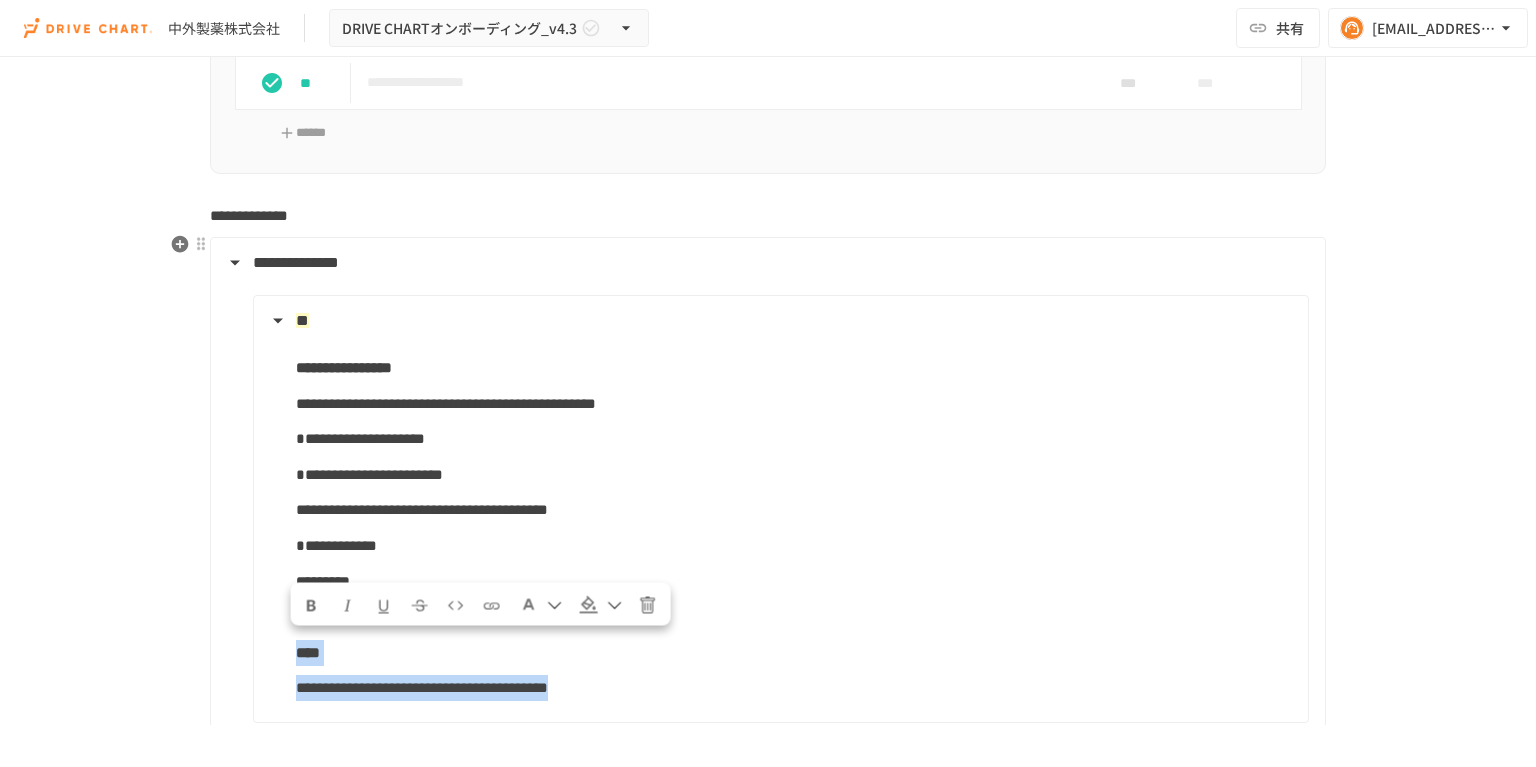 click on "**********" at bounding box center [779, 518] 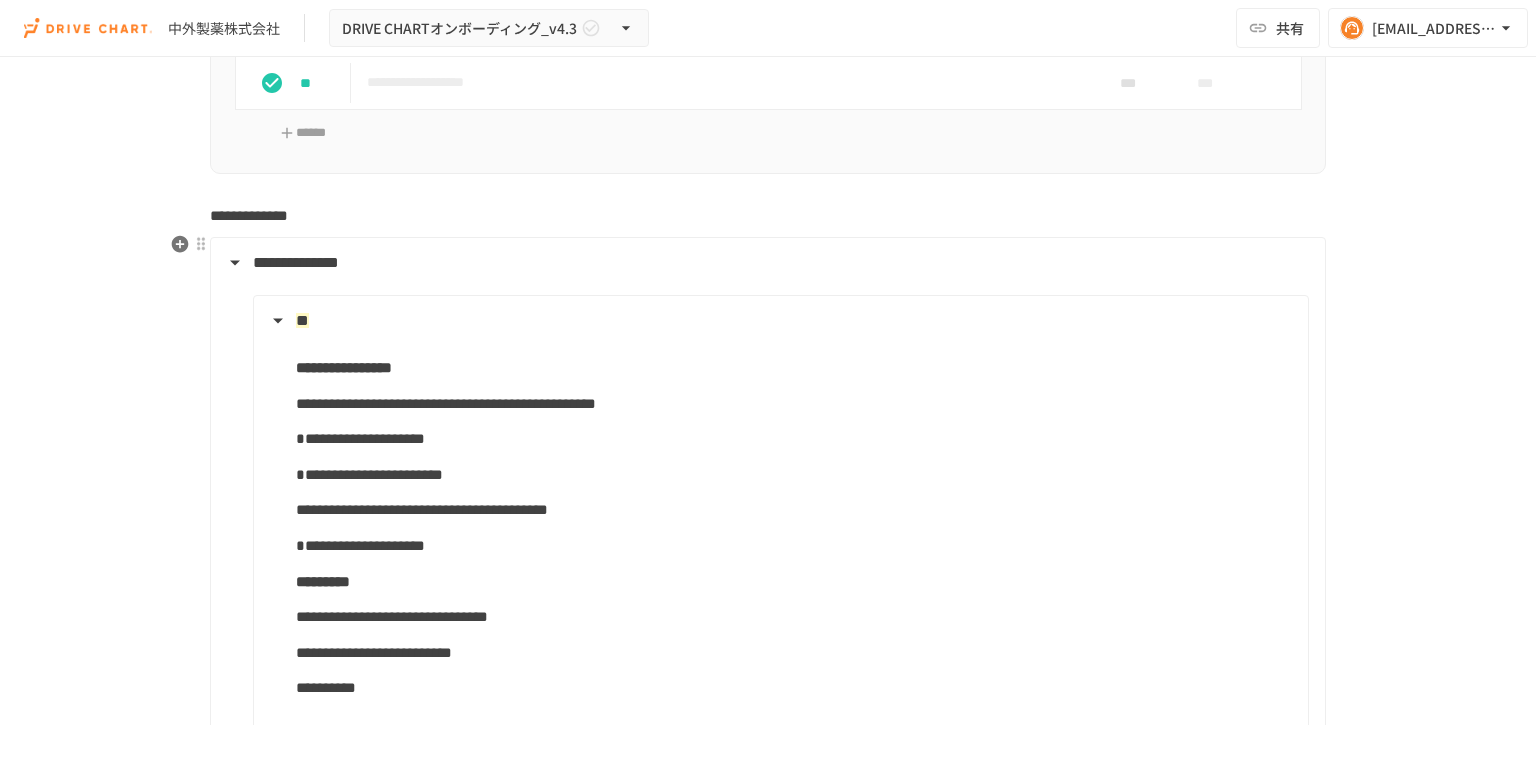 click on "**********" at bounding box center (794, 617) 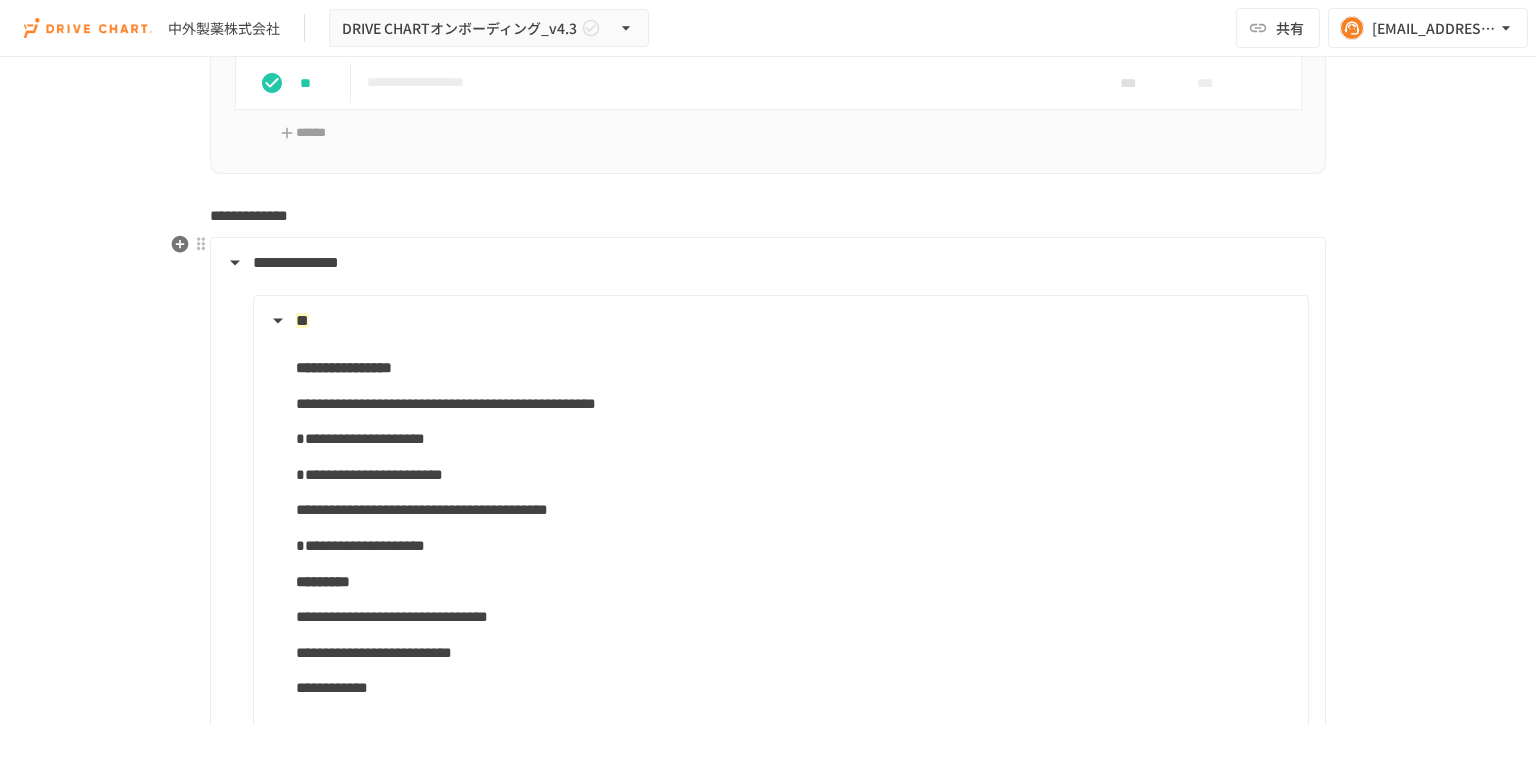 click on "**********" at bounding box center (794, 653) 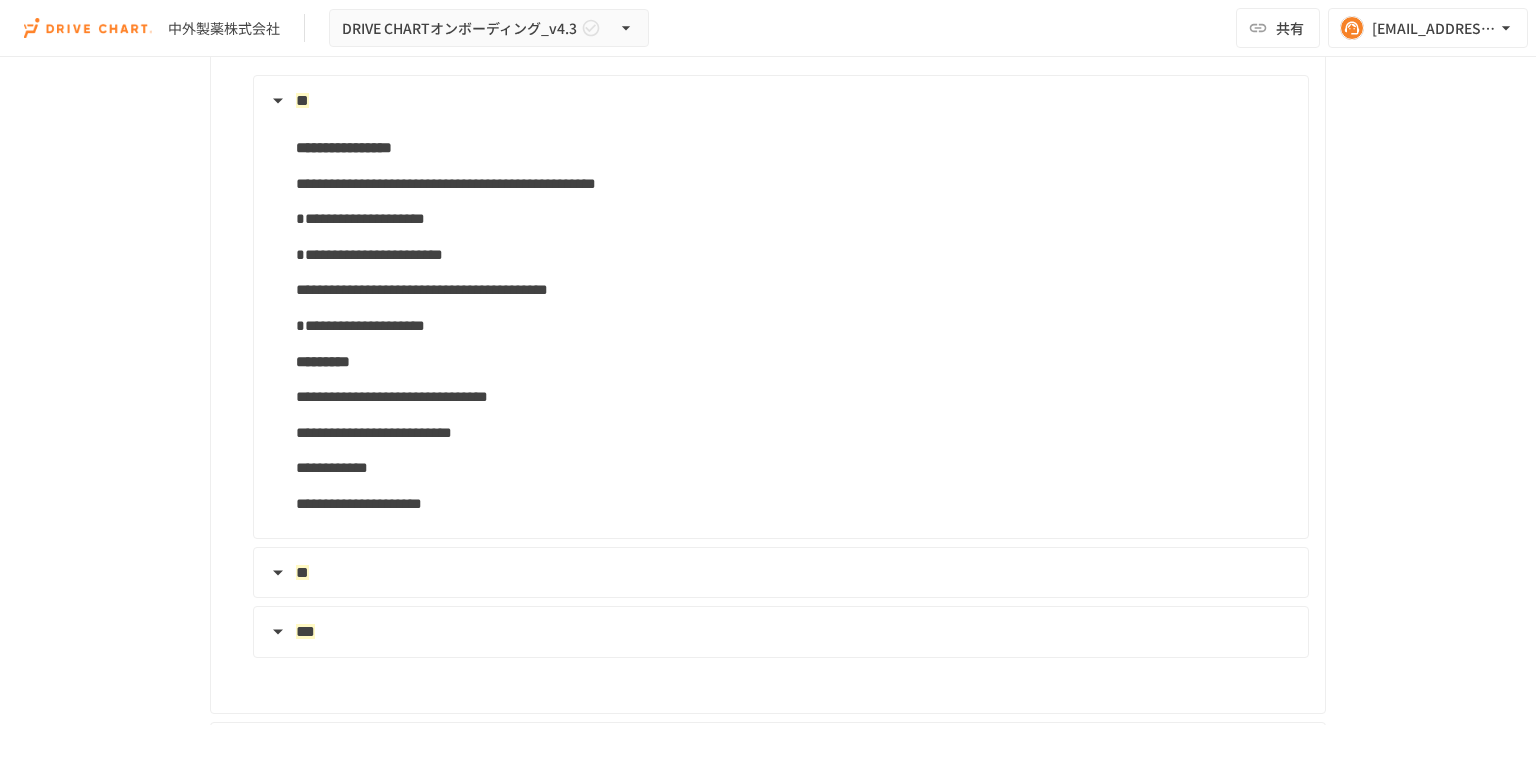 scroll, scrollTop: 4044, scrollLeft: 0, axis: vertical 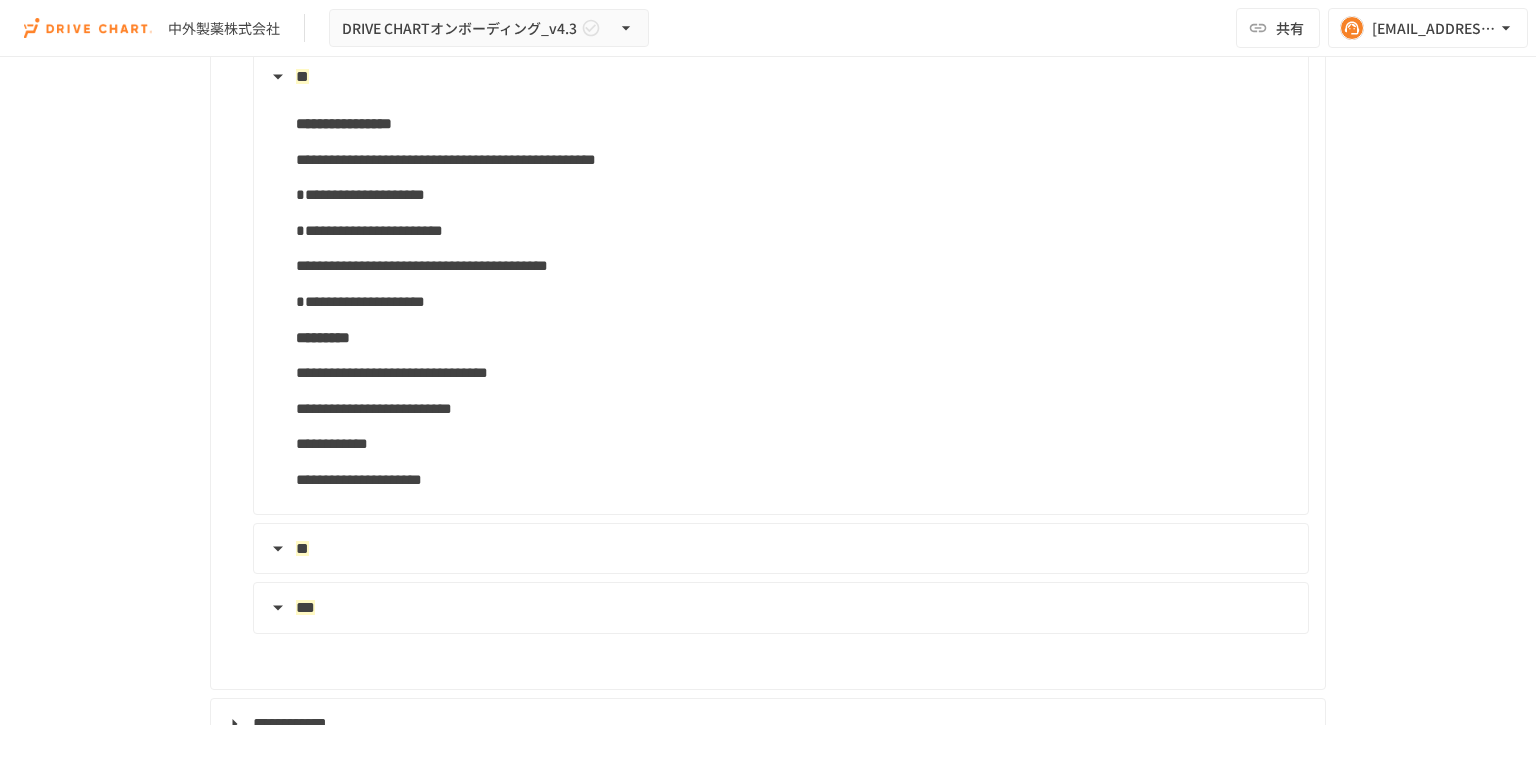 click on "**" at bounding box center (779, 549) 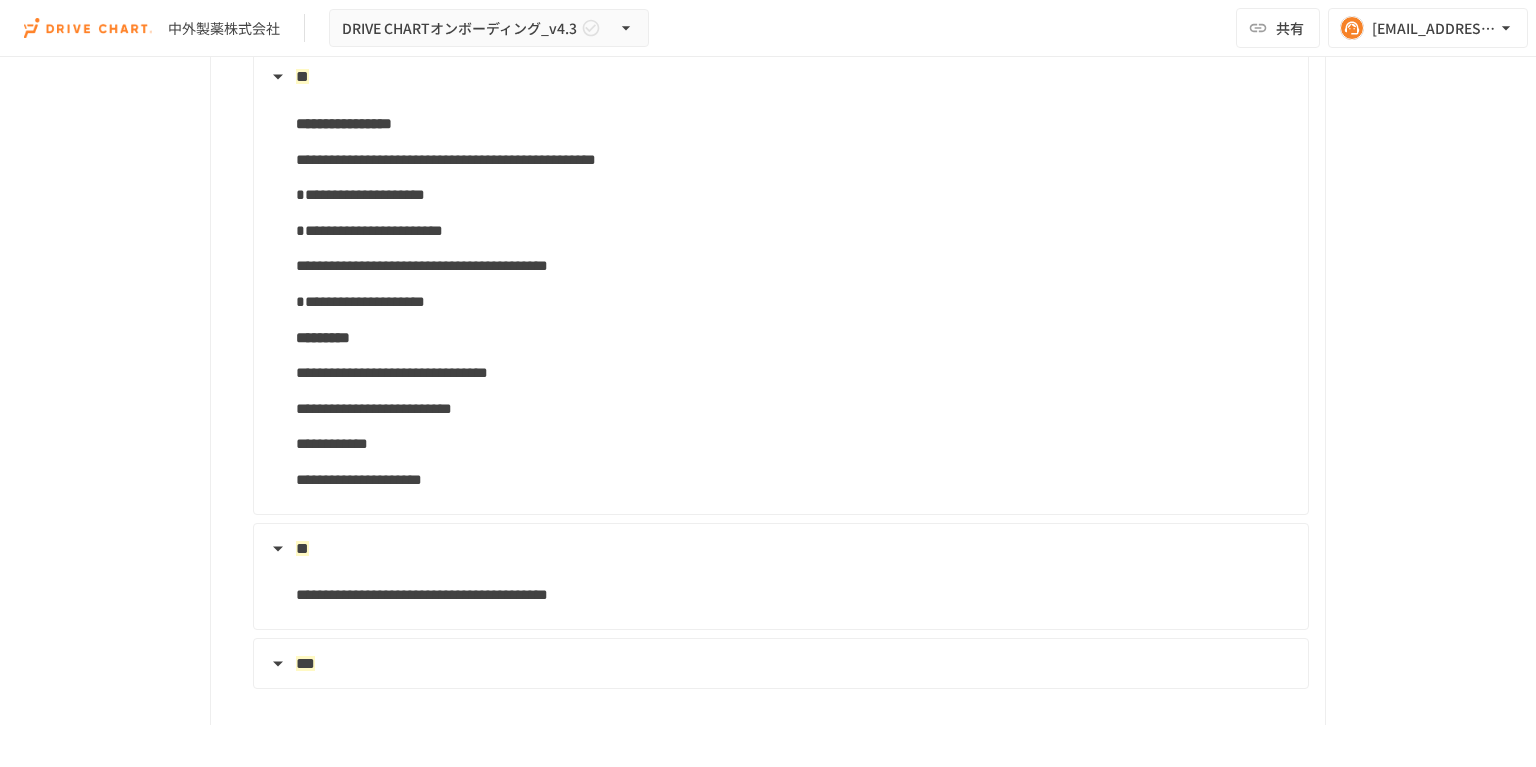 click on "**********" at bounding box center [781, 664] 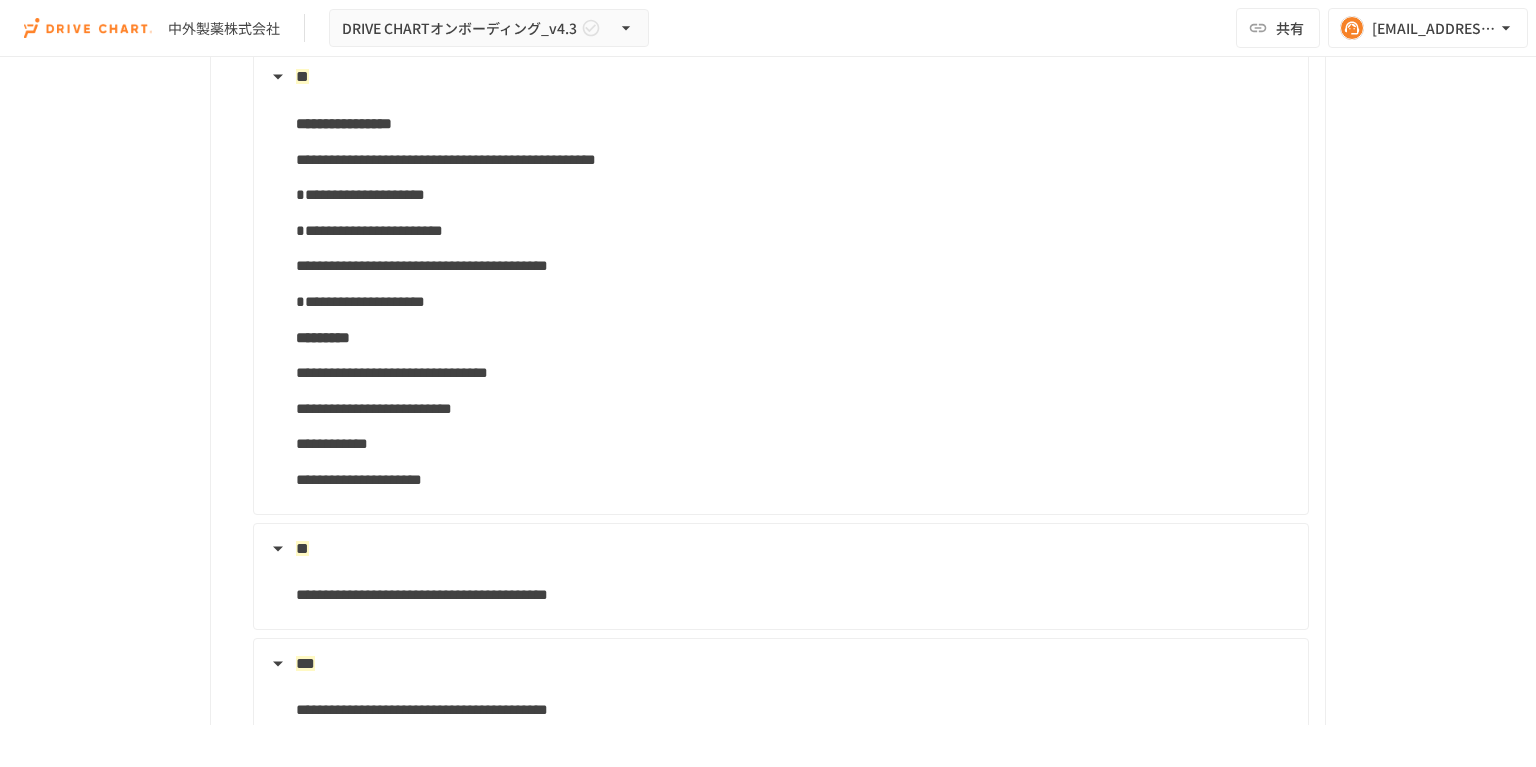 click on "**********" at bounding box center [779, 585] 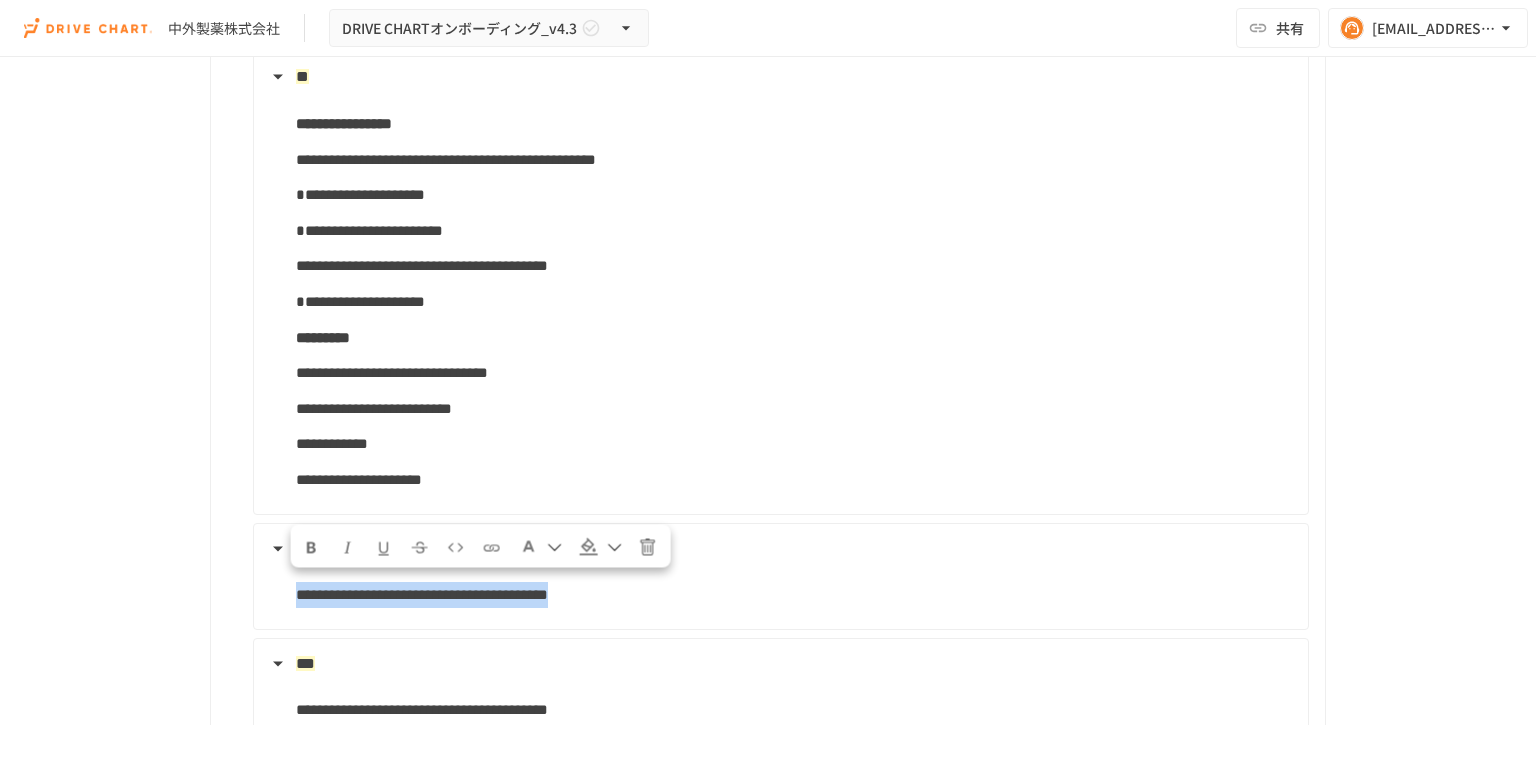 drag, startPoint x: 292, startPoint y: 586, endPoint x: 926, endPoint y: 583, distance: 634.0071 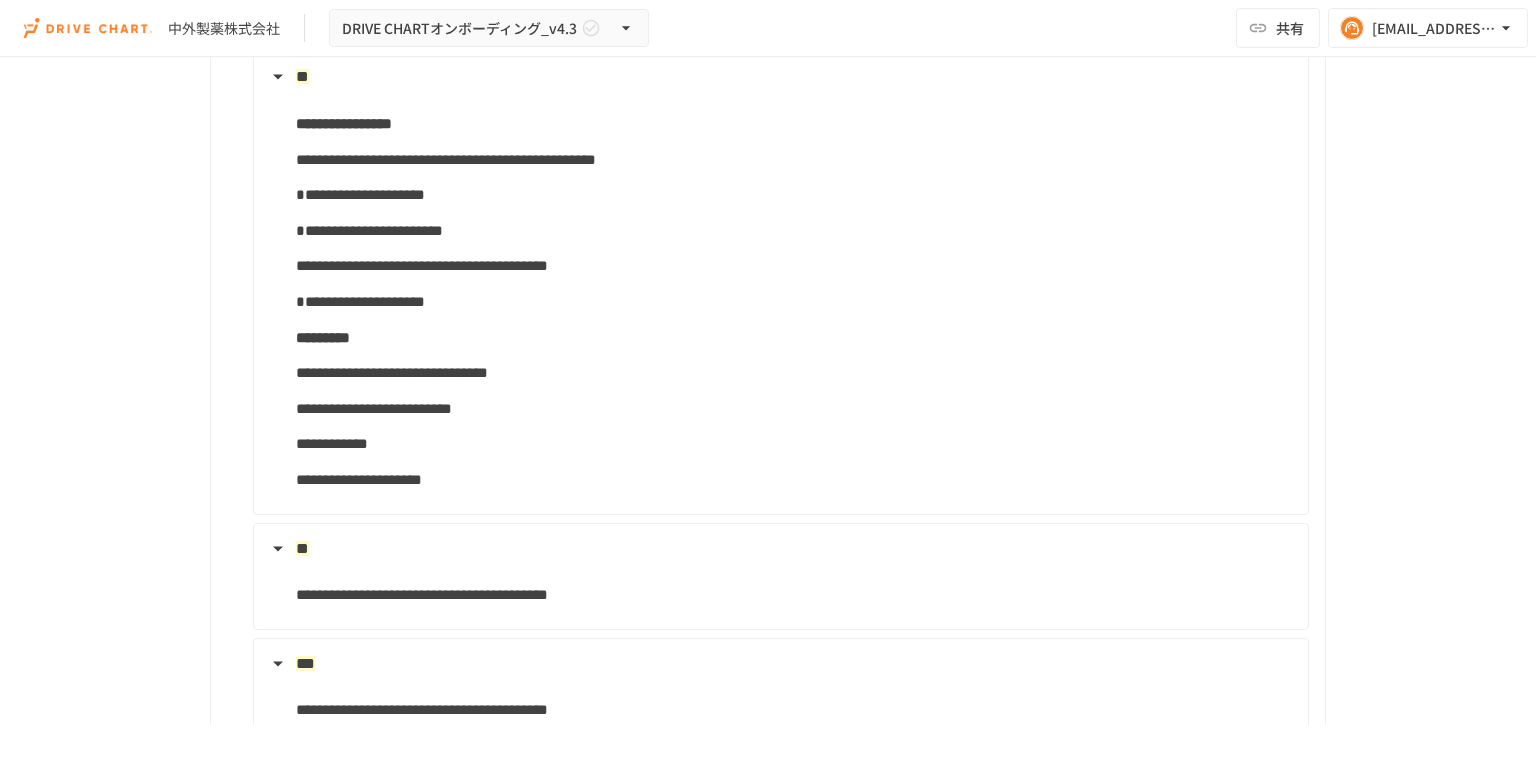 click on "**********" at bounding box center [794, 710] 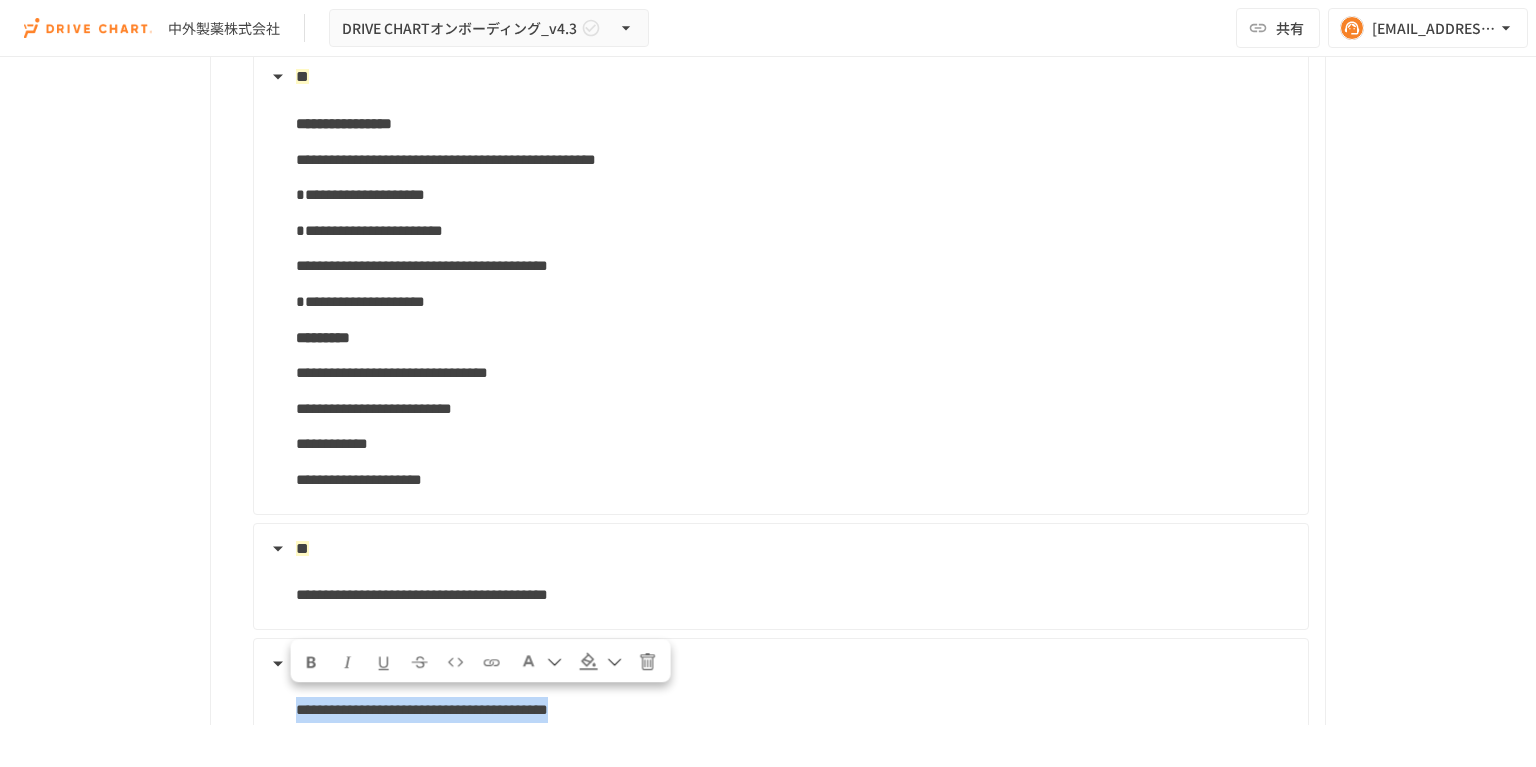 drag, startPoint x: 908, startPoint y: 706, endPoint x: 272, endPoint y: 691, distance: 636.1769 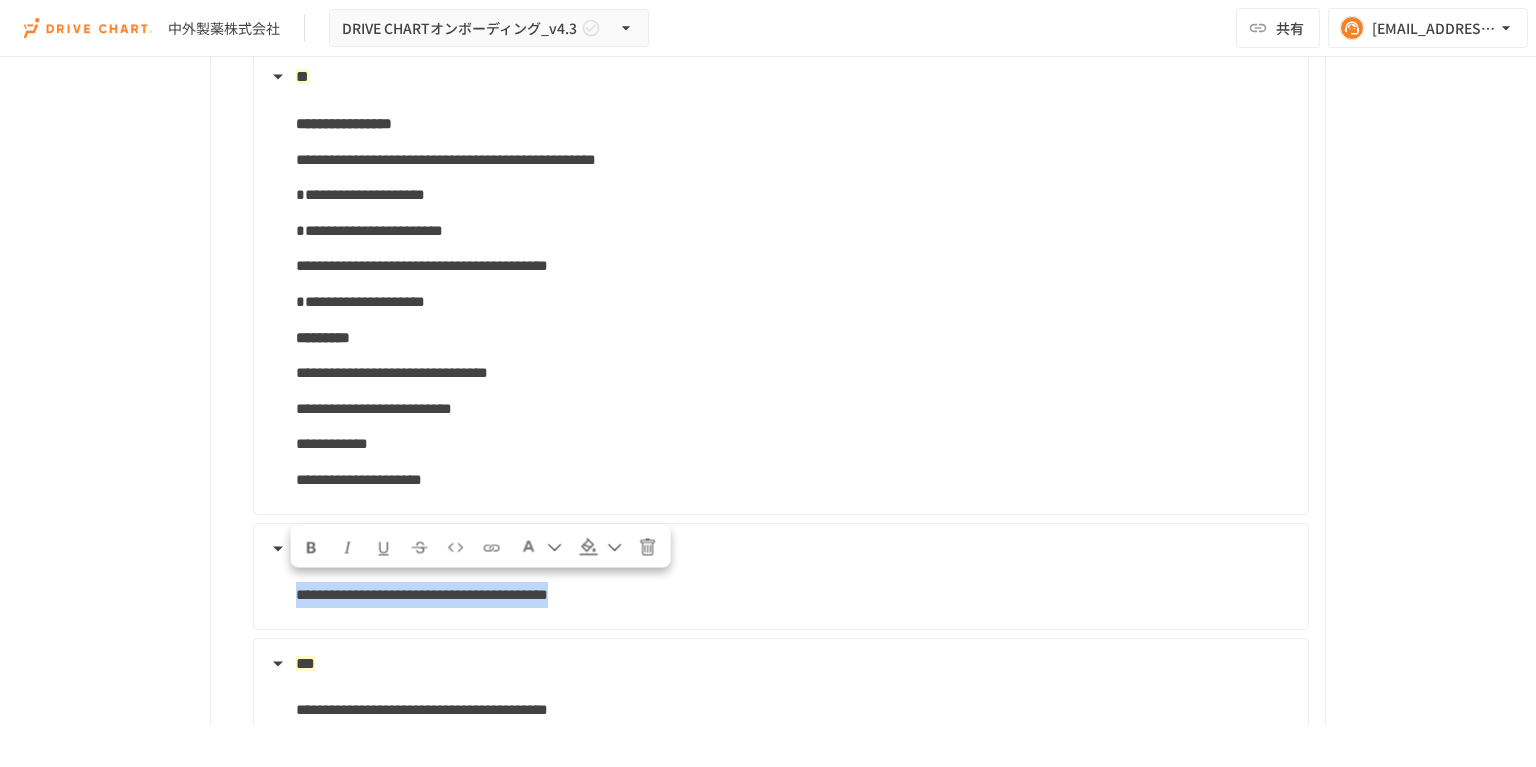 drag, startPoint x: 292, startPoint y: 591, endPoint x: 910, endPoint y: 595, distance: 618.01294 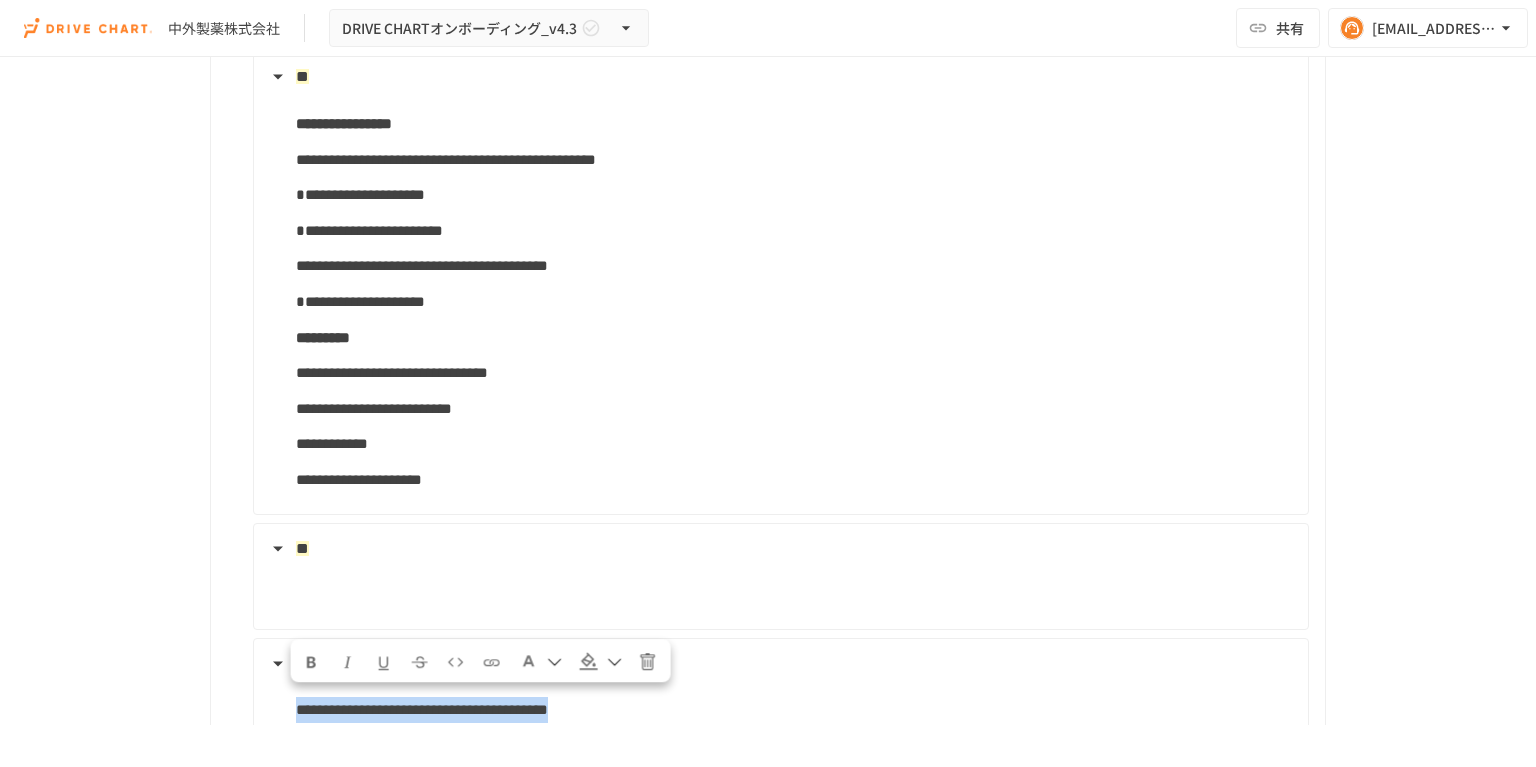 drag, startPoint x: 927, startPoint y: 693, endPoint x: 259, endPoint y: 674, distance: 668.27014 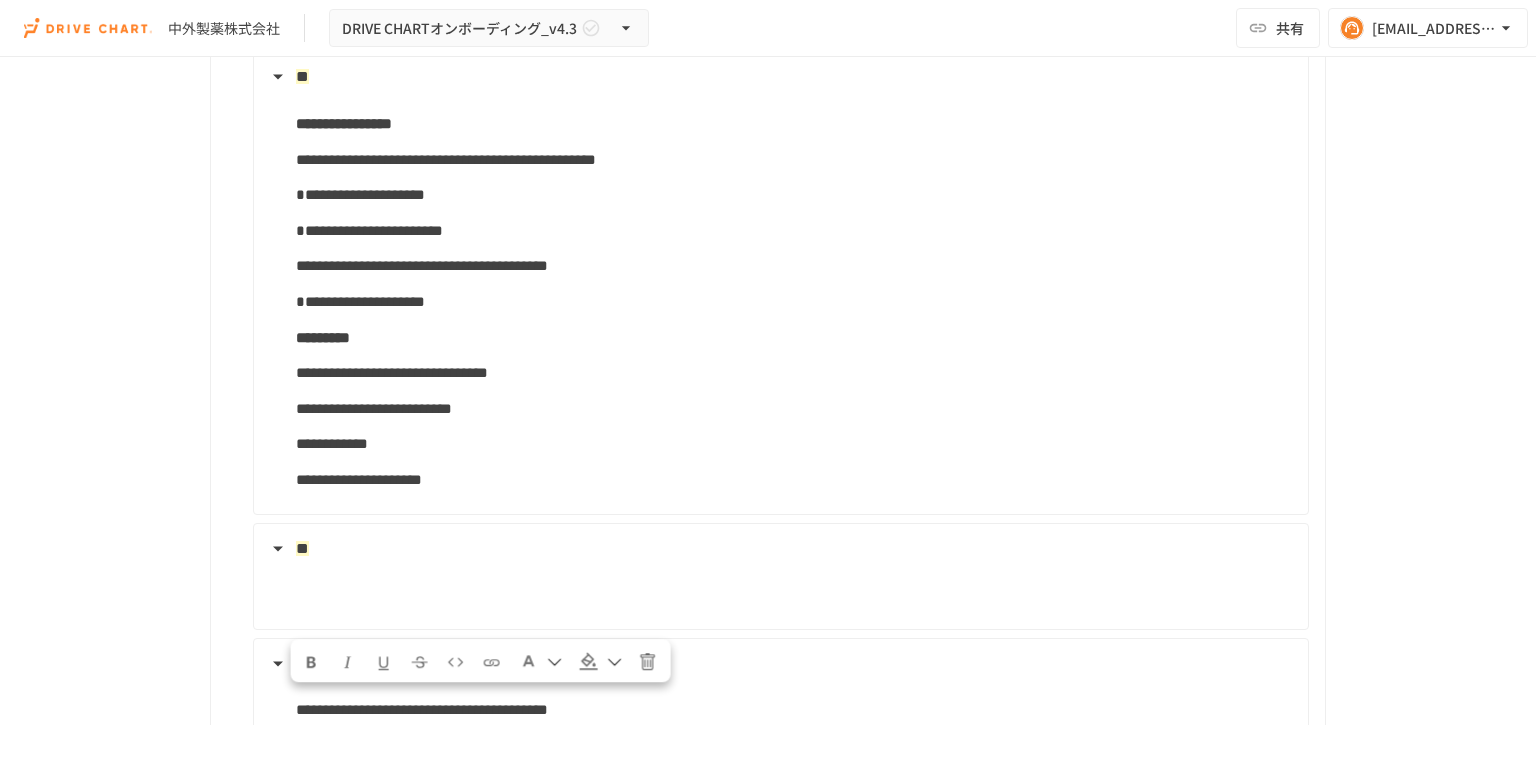click at bounding box center (779, 585) 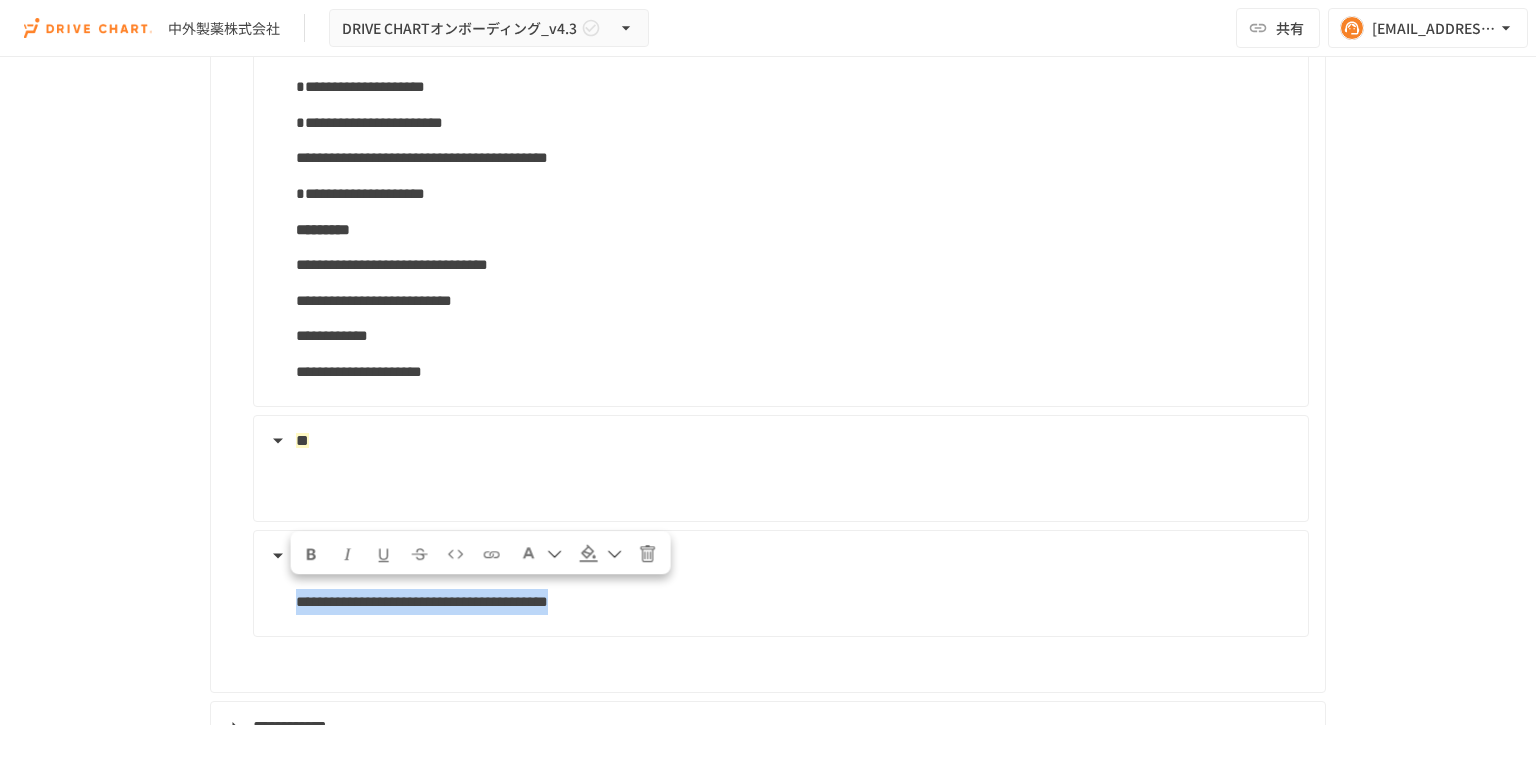 drag, startPoint x: 278, startPoint y: 703, endPoint x: 928, endPoint y: 714, distance: 650.0931 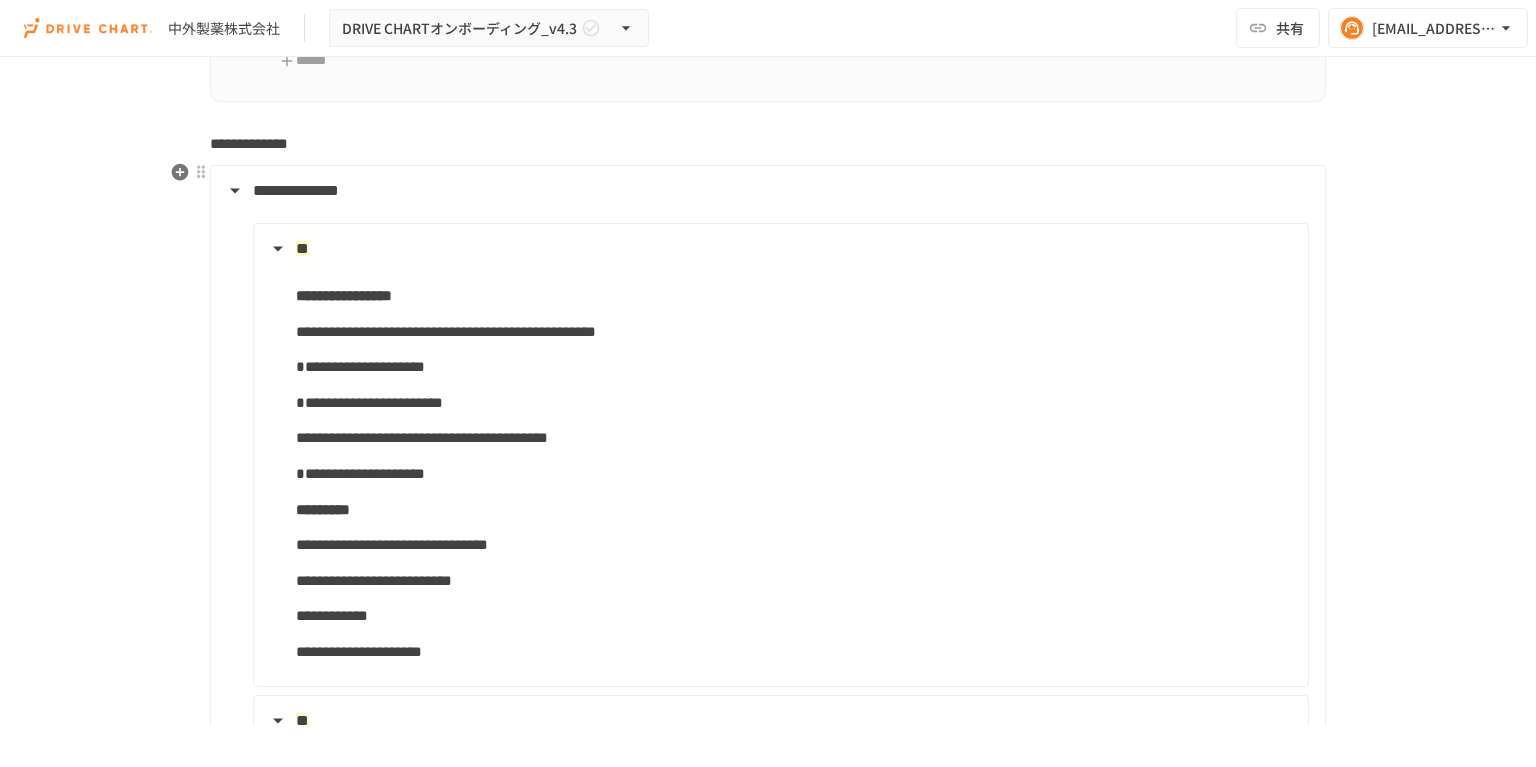 scroll, scrollTop: 3952, scrollLeft: 0, axis: vertical 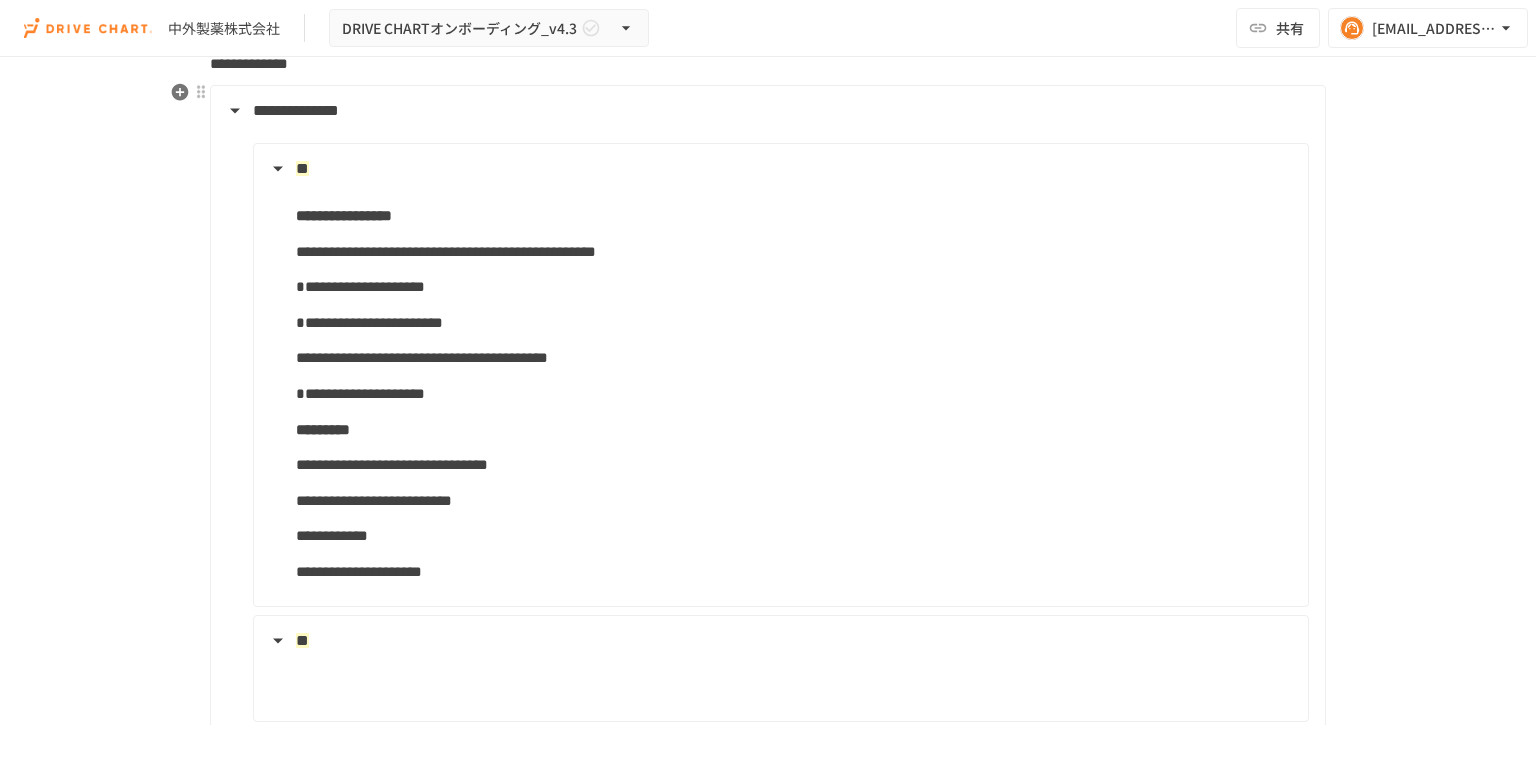 click at bounding box center (794, 687) 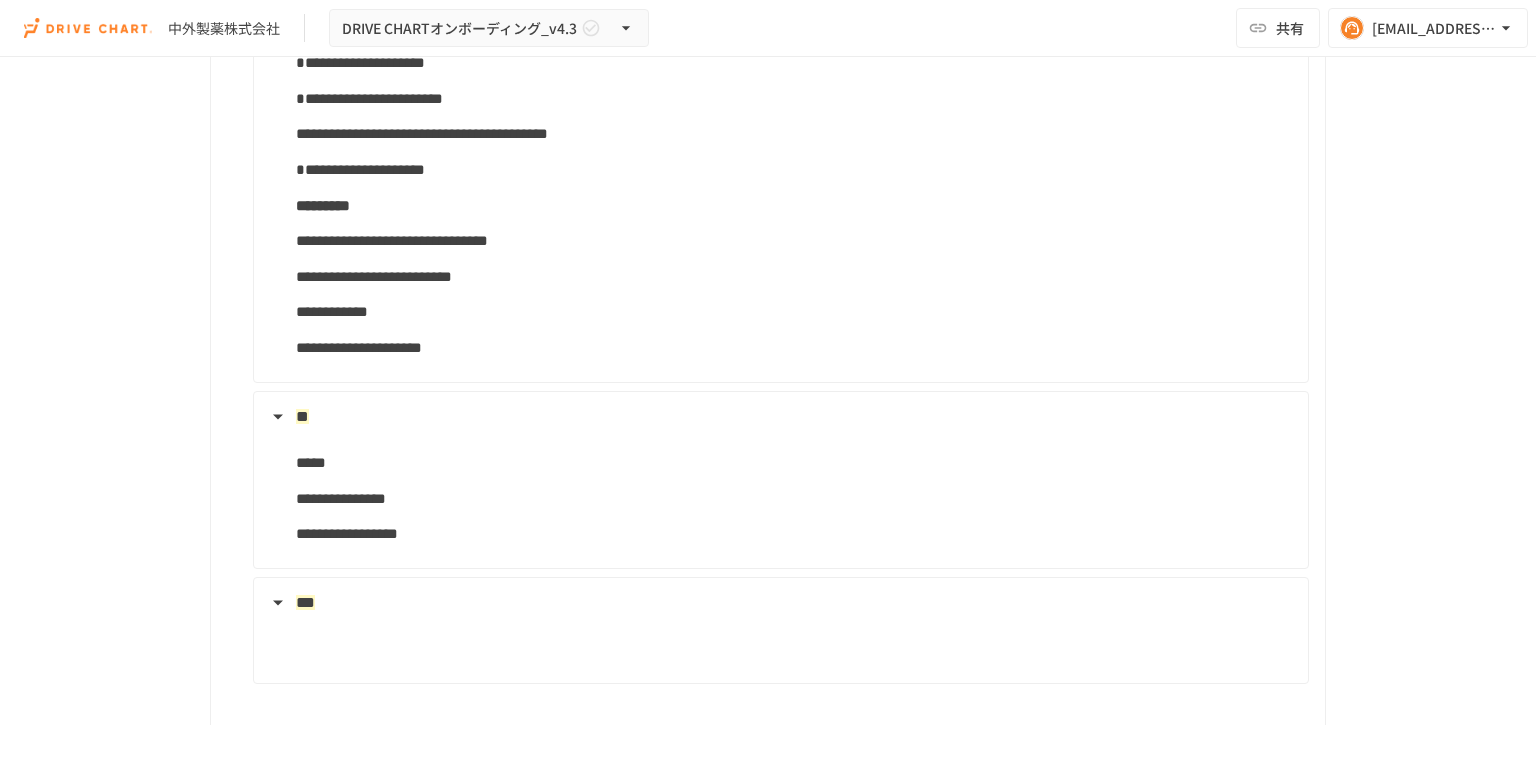 scroll, scrollTop: 4183, scrollLeft: 0, axis: vertical 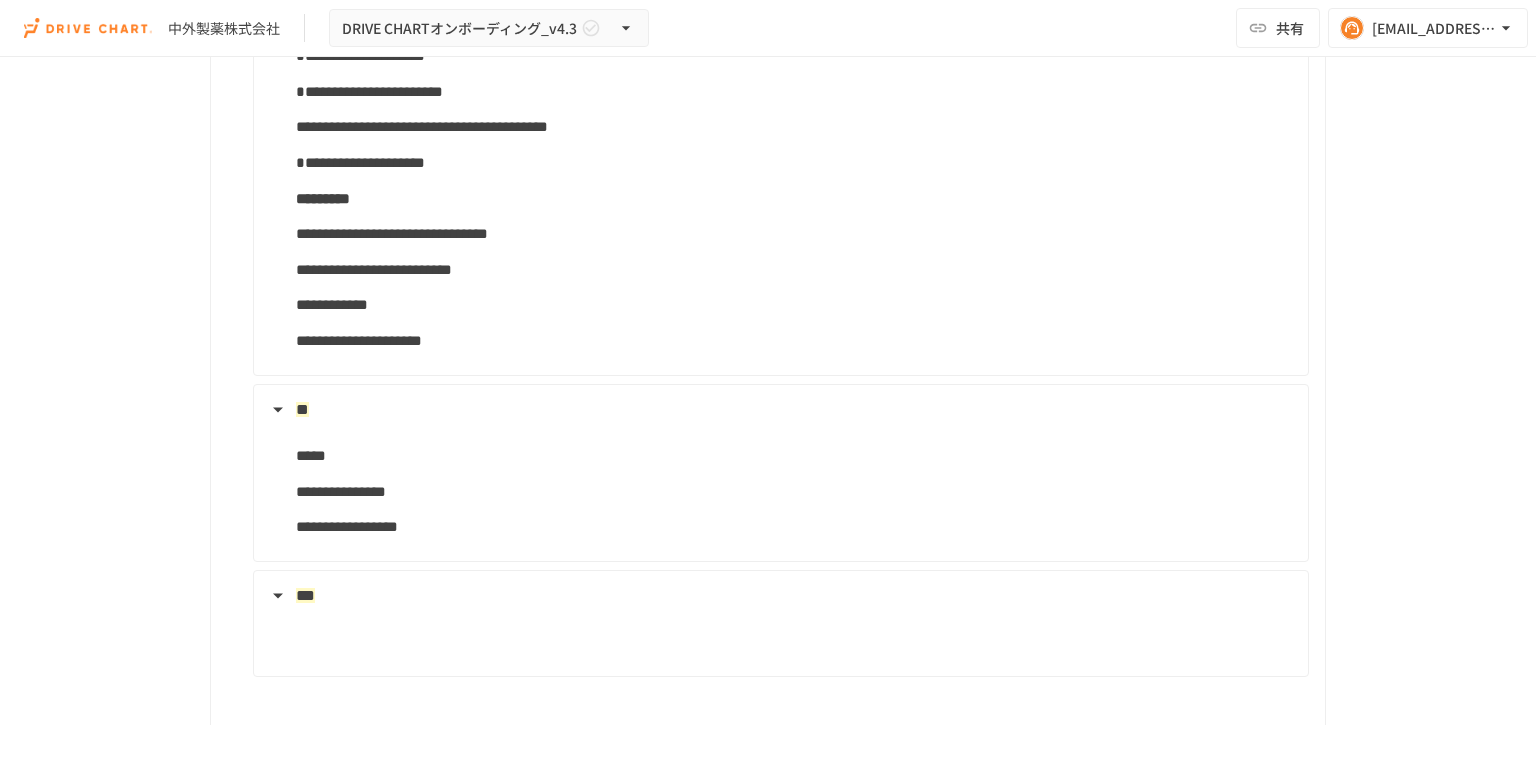 click at bounding box center (794, 642) 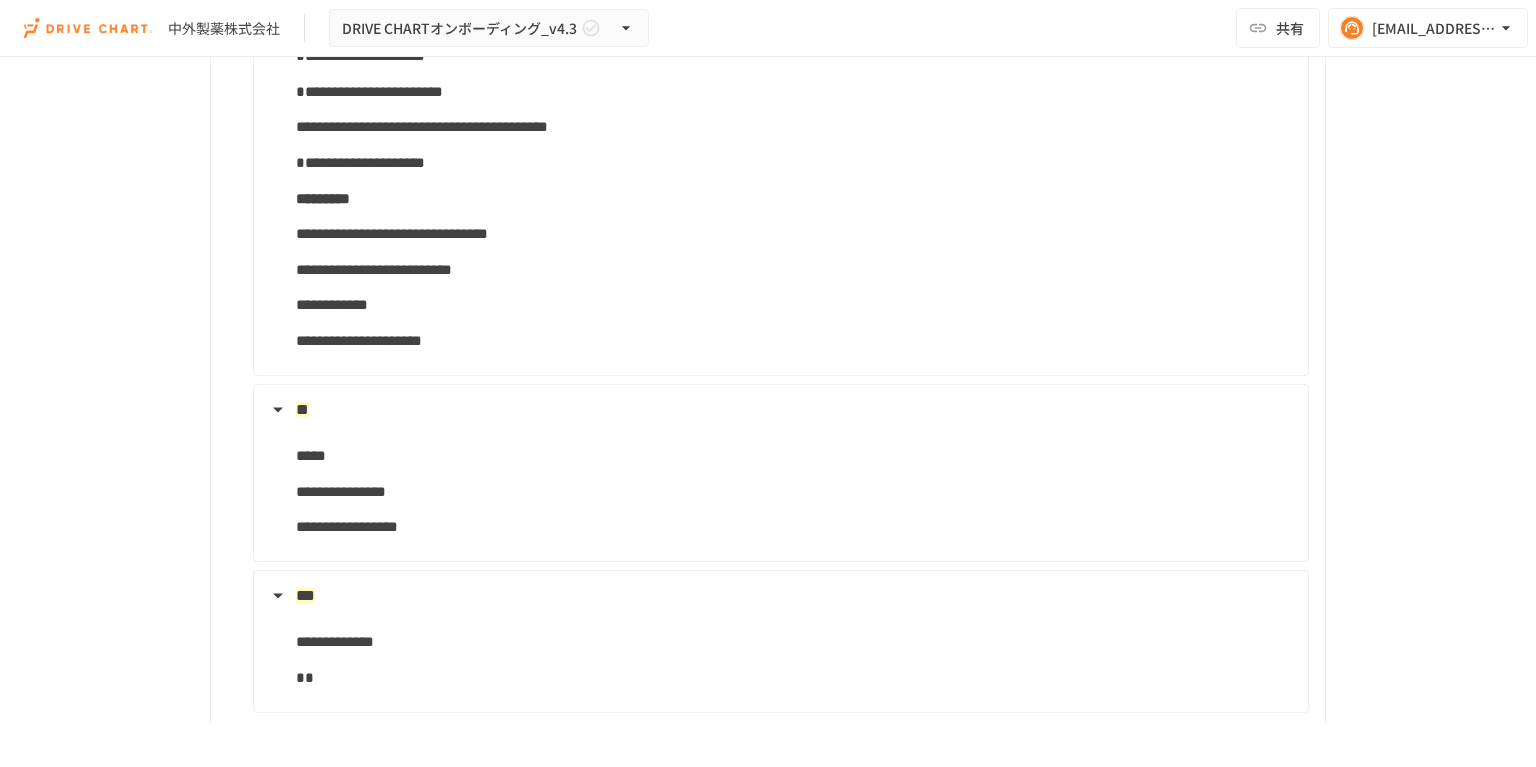 click on "*" at bounding box center [794, 678] 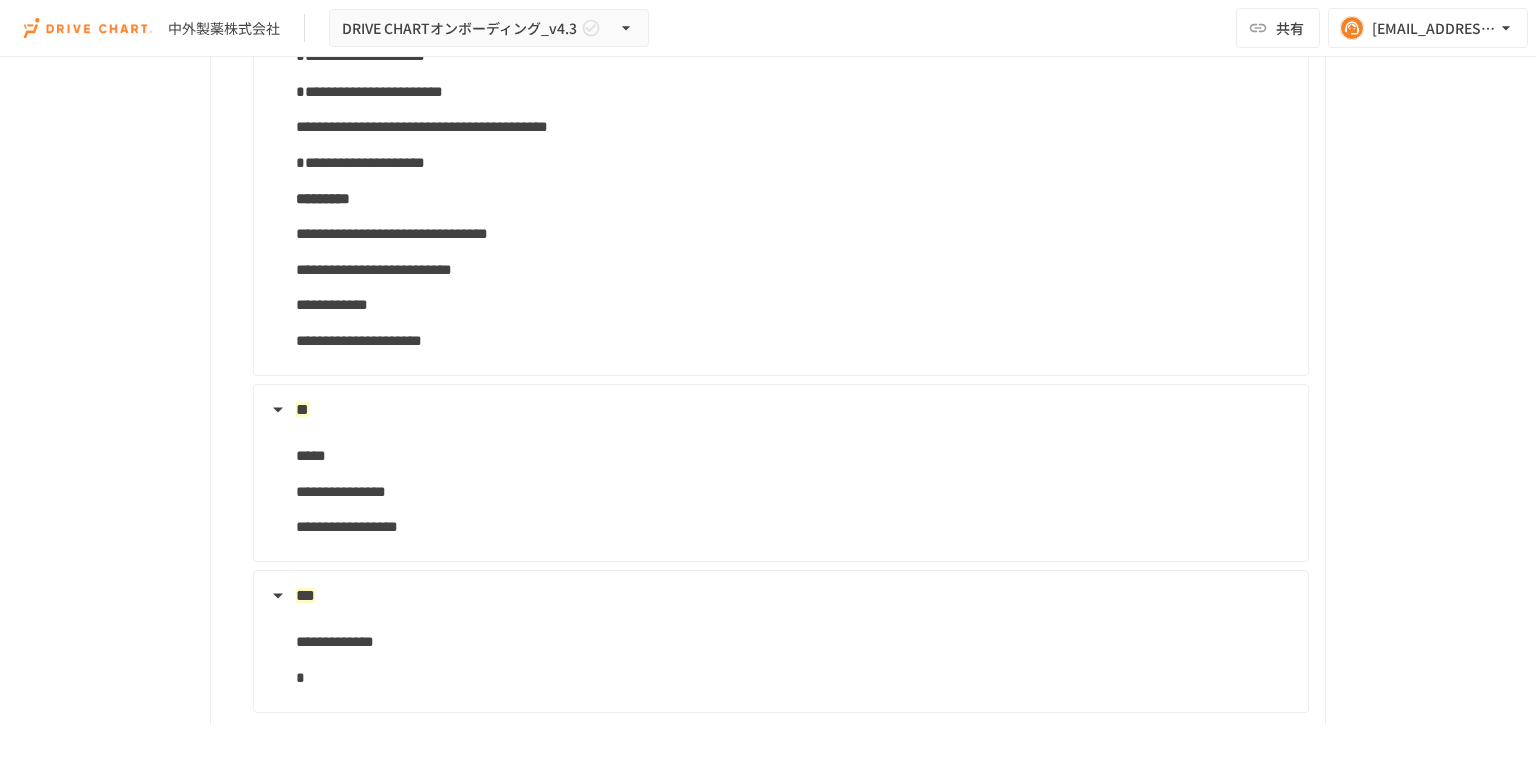 click on "**********" at bounding box center [392, 233] 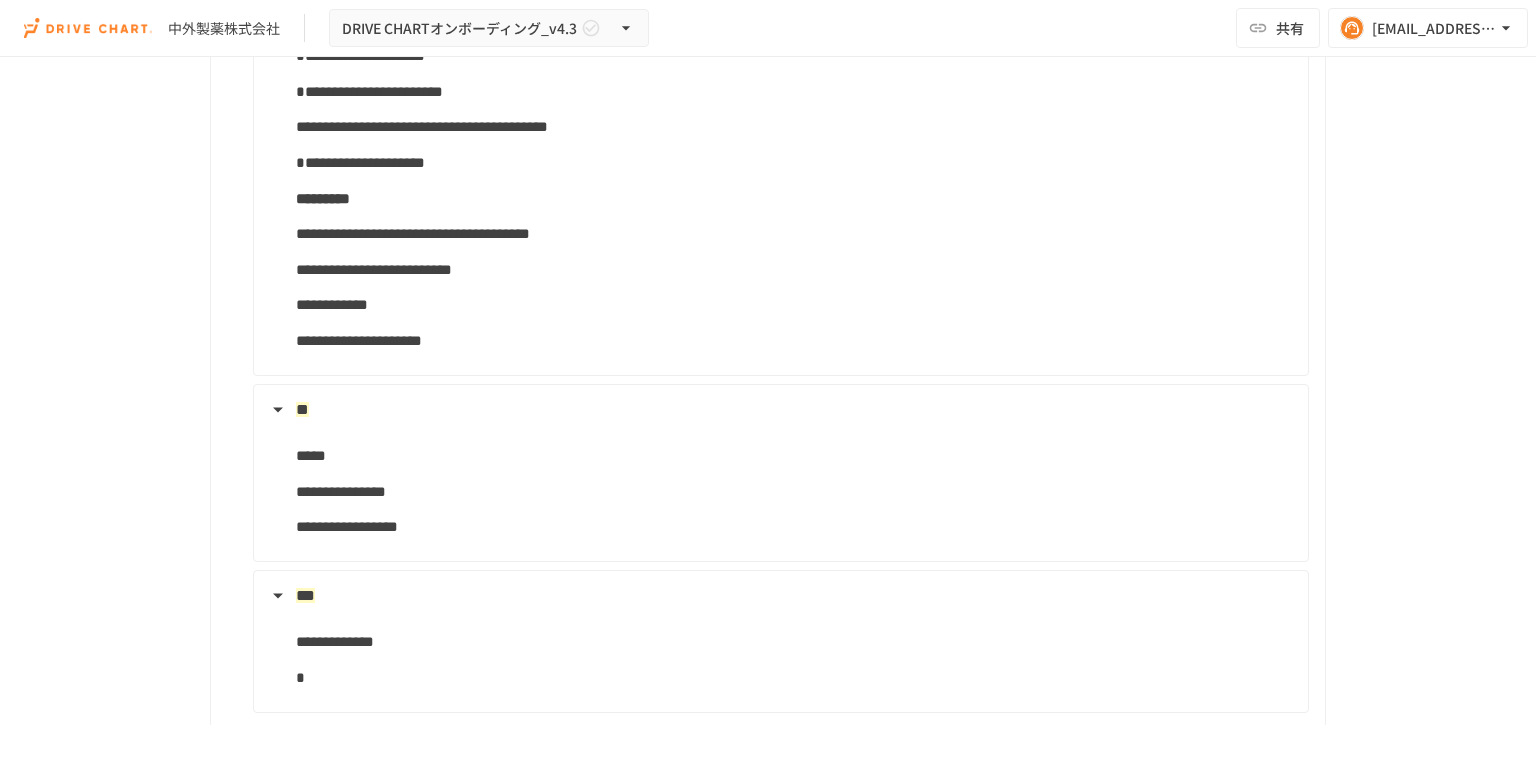 scroll, scrollTop: 4196, scrollLeft: 0, axis: vertical 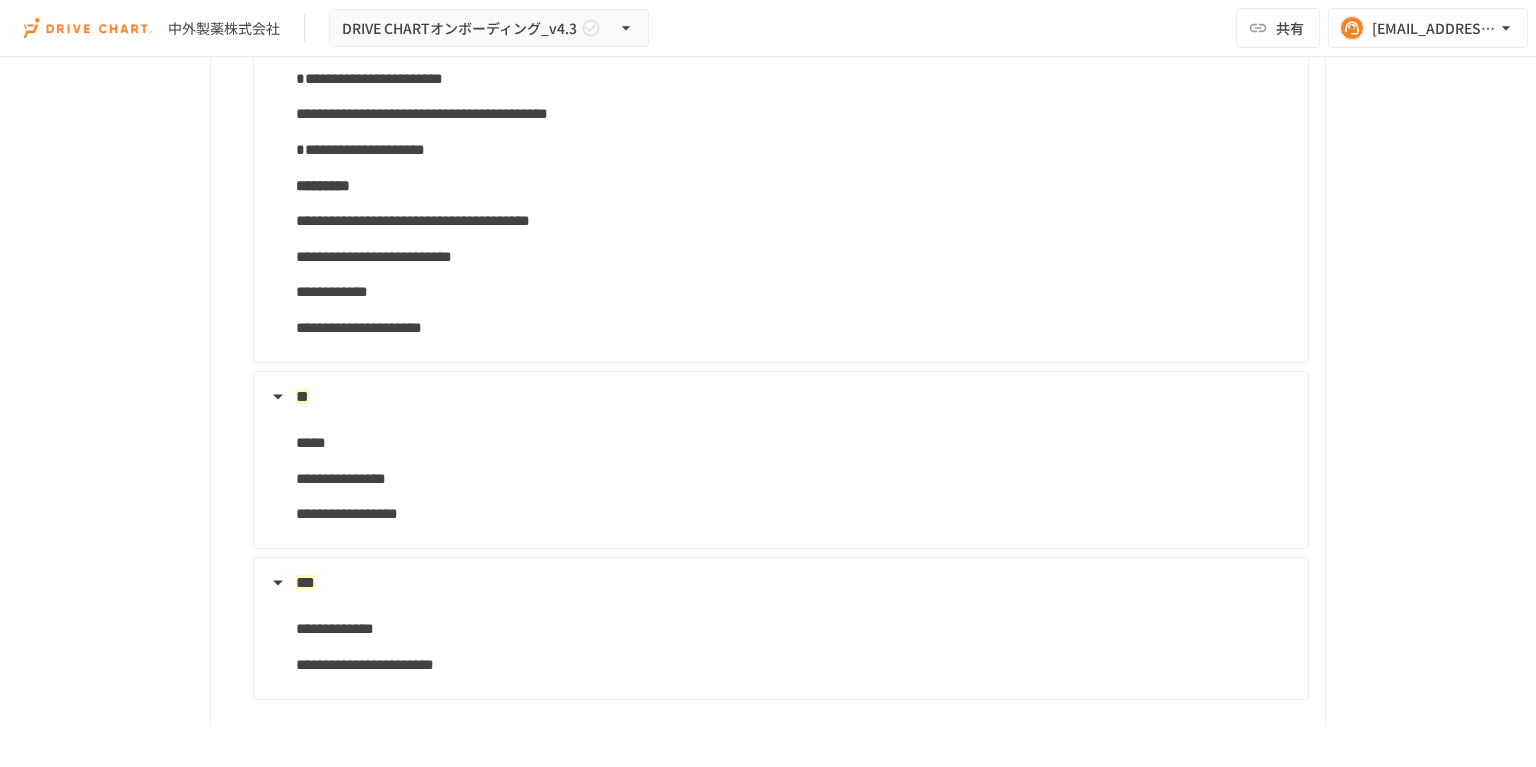 click on "**********" at bounding box center [794, 629] 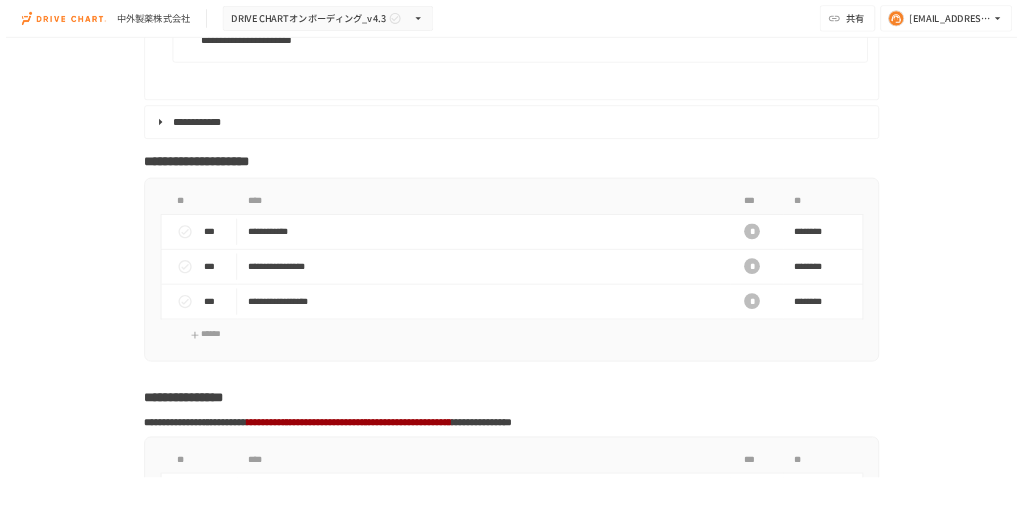scroll, scrollTop: 4916, scrollLeft: 0, axis: vertical 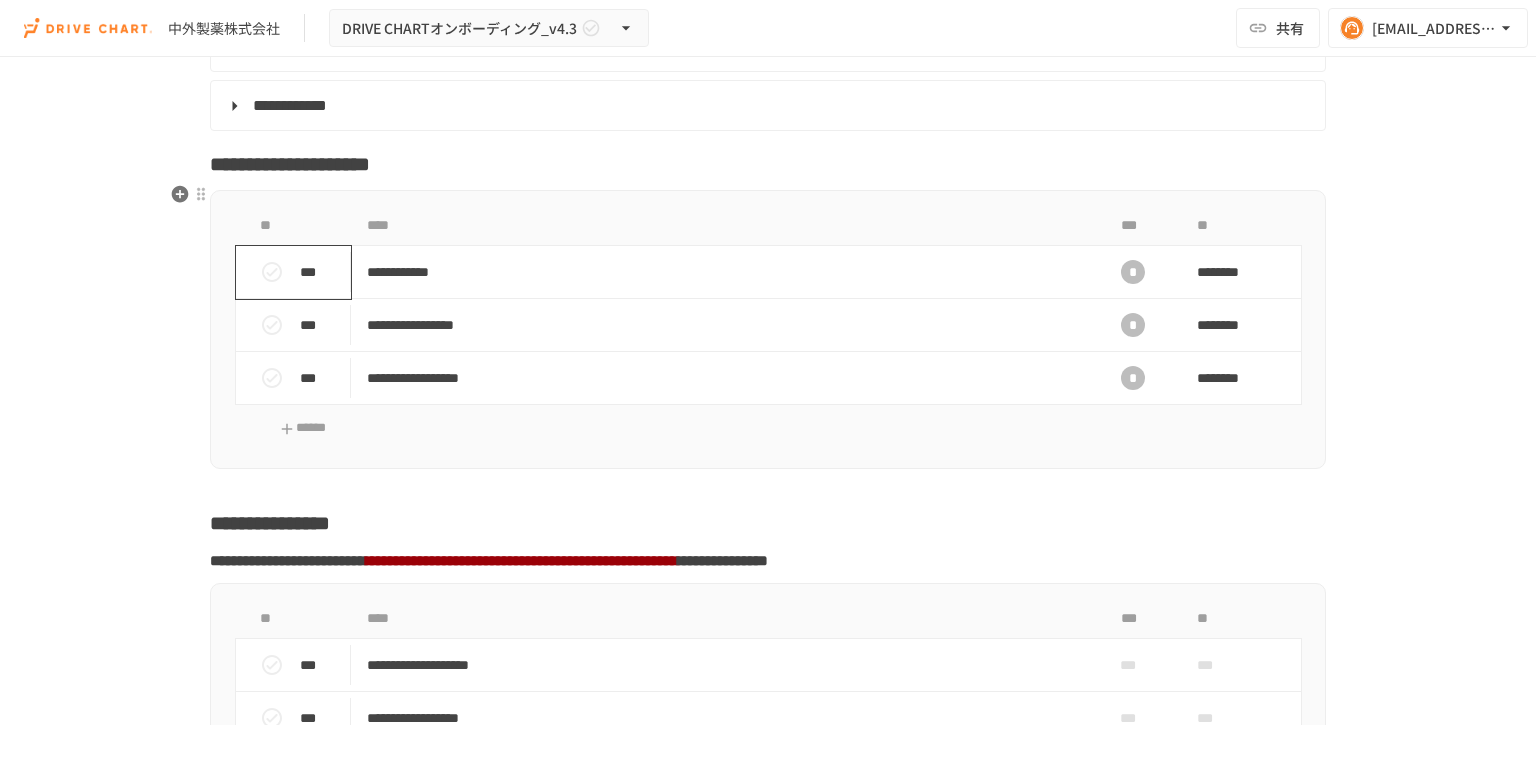 click 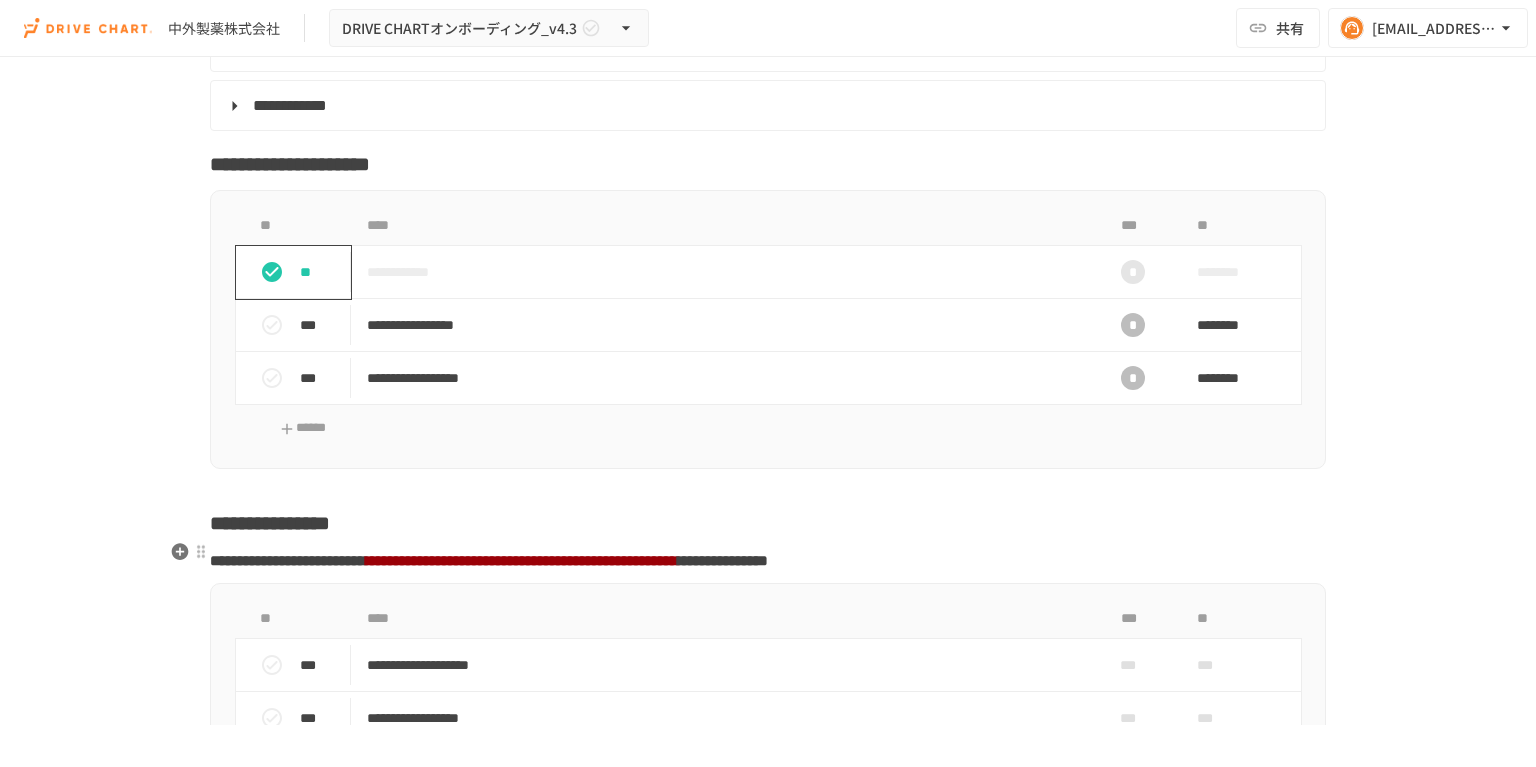type 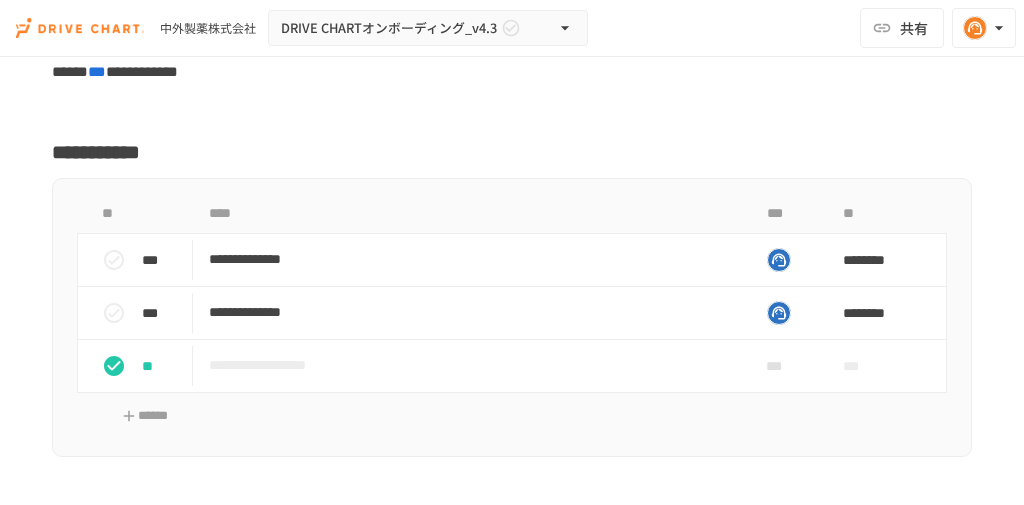 scroll, scrollTop: 3677, scrollLeft: 0, axis: vertical 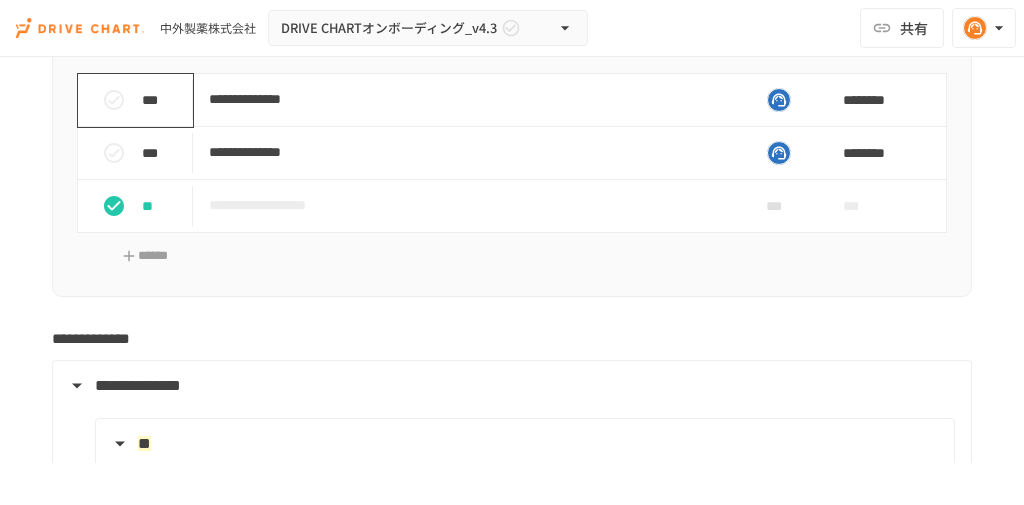 click 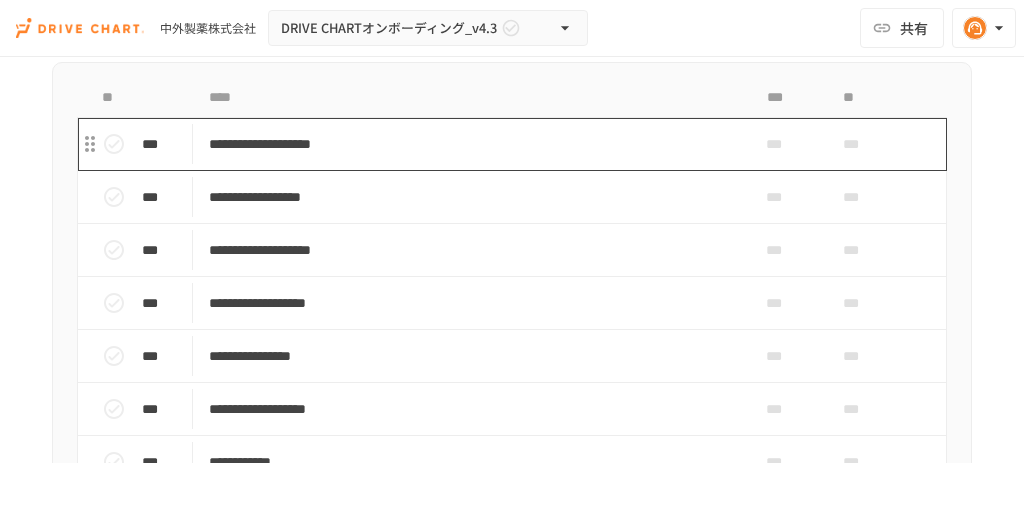 scroll, scrollTop: 5517, scrollLeft: 0, axis: vertical 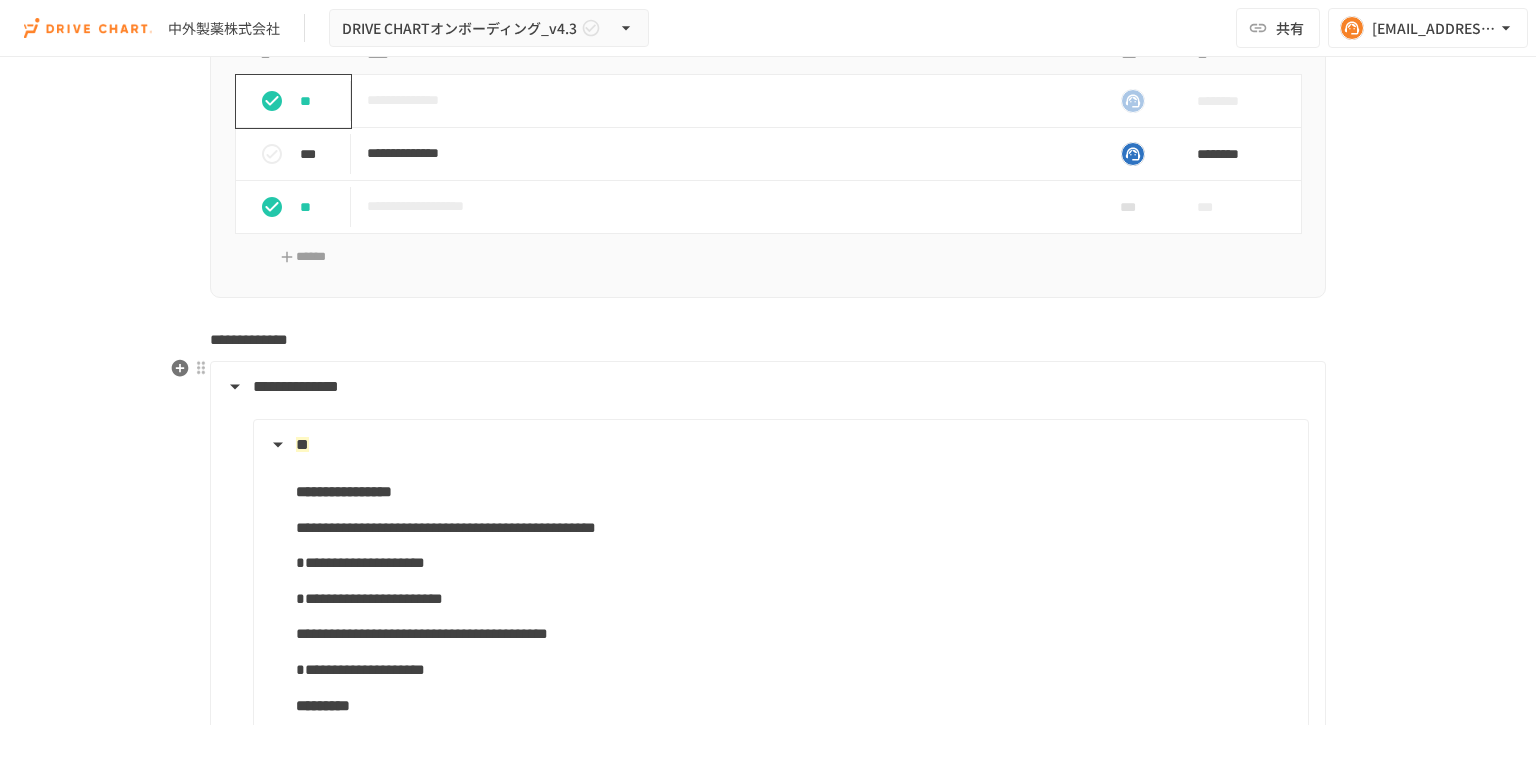click on "**********" at bounding box center (296, 386) 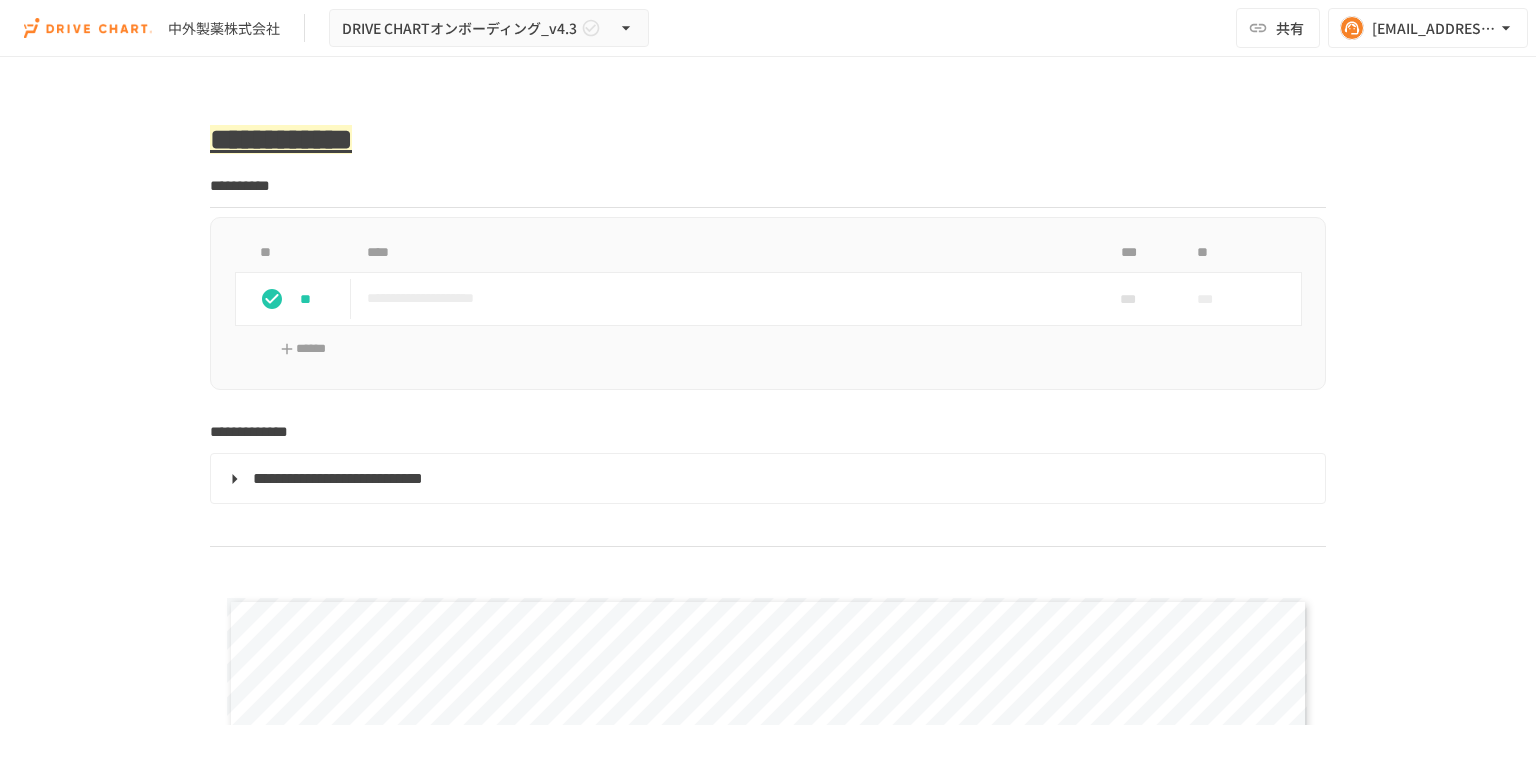 scroll, scrollTop: 2316, scrollLeft: 0, axis: vertical 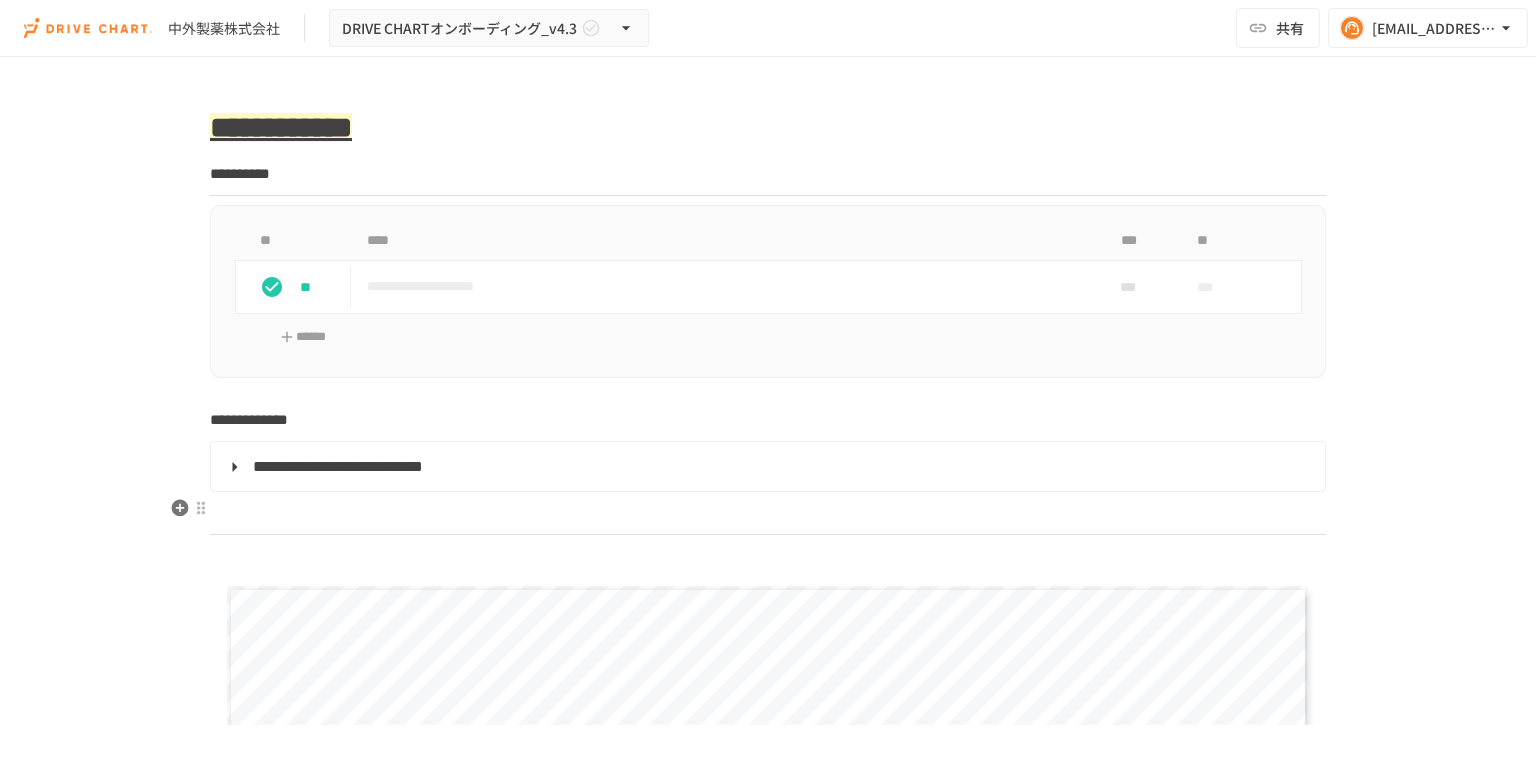 click at bounding box center [768, 513] 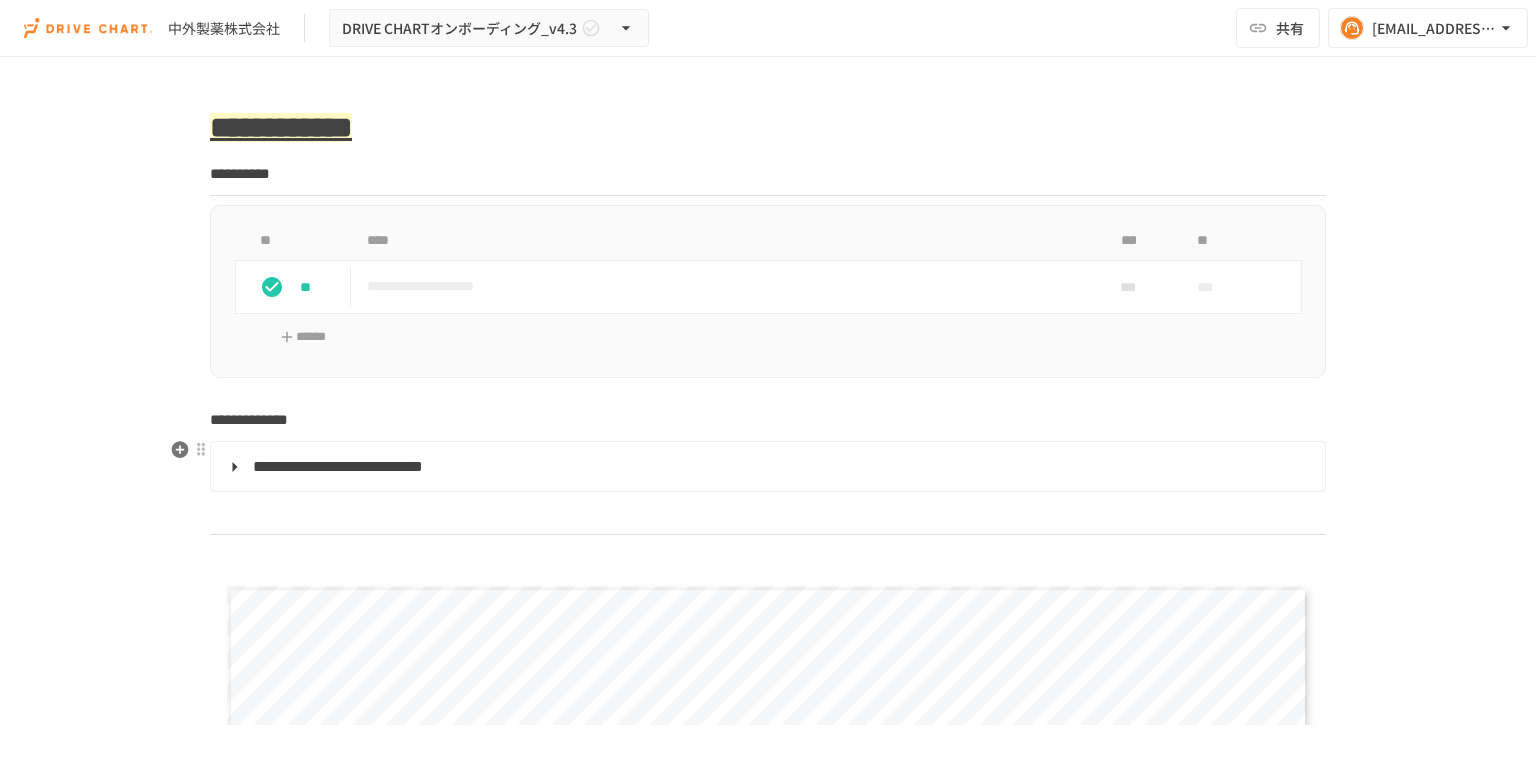 click on "**********" at bounding box center (338, 466) 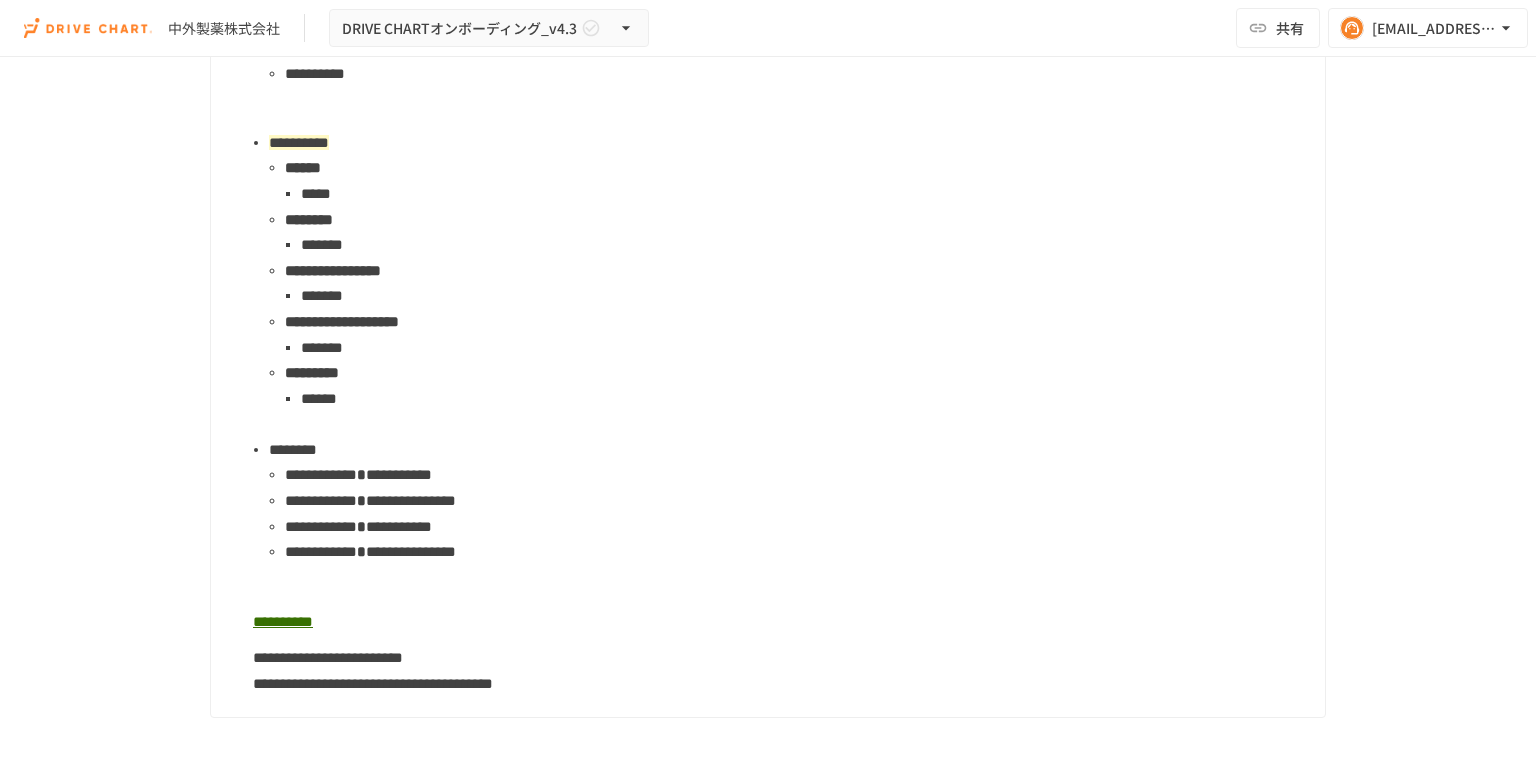 scroll, scrollTop: 3436, scrollLeft: 0, axis: vertical 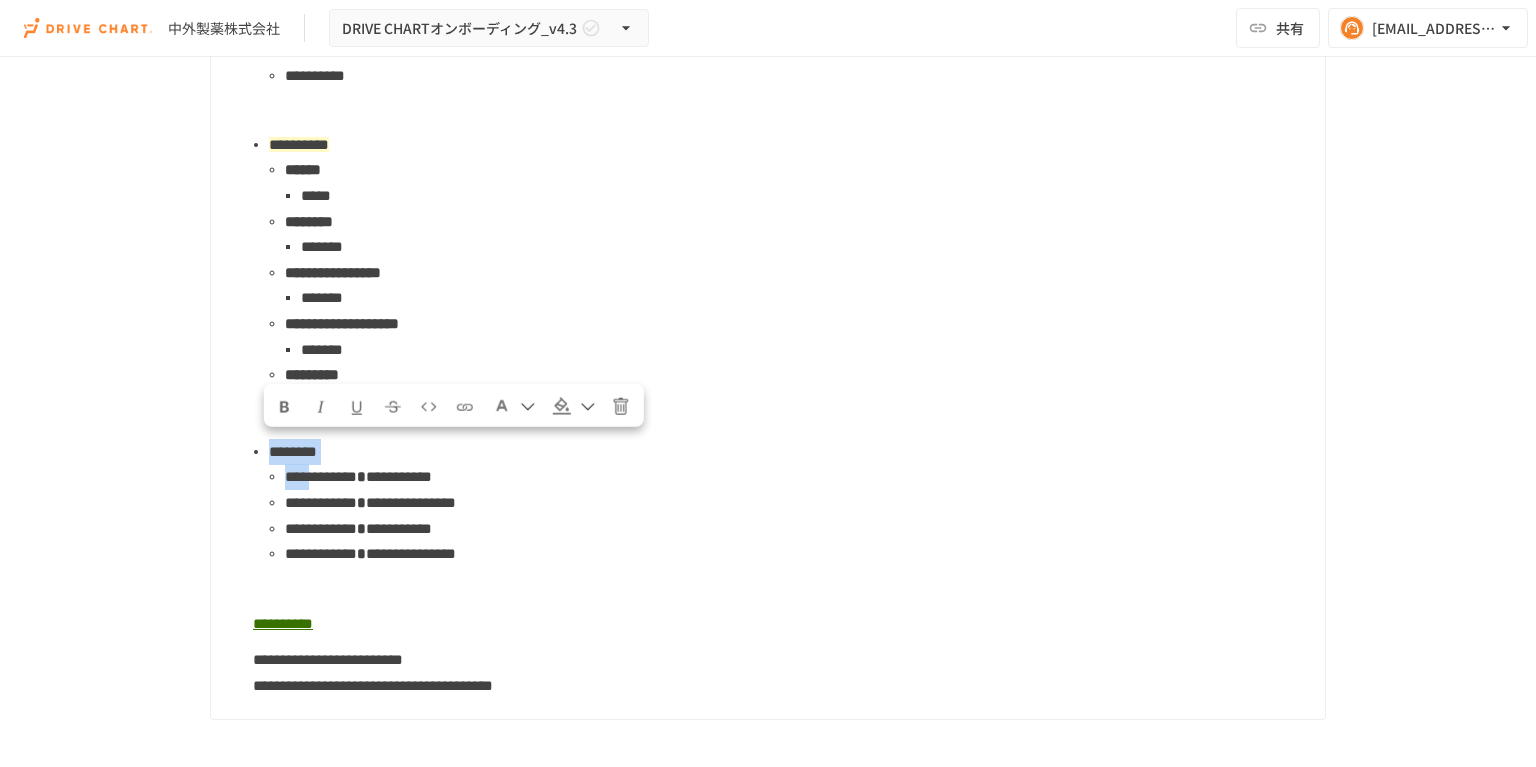 drag, startPoint x: 314, startPoint y: 478, endPoint x: 255, endPoint y: 445, distance: 67.601776 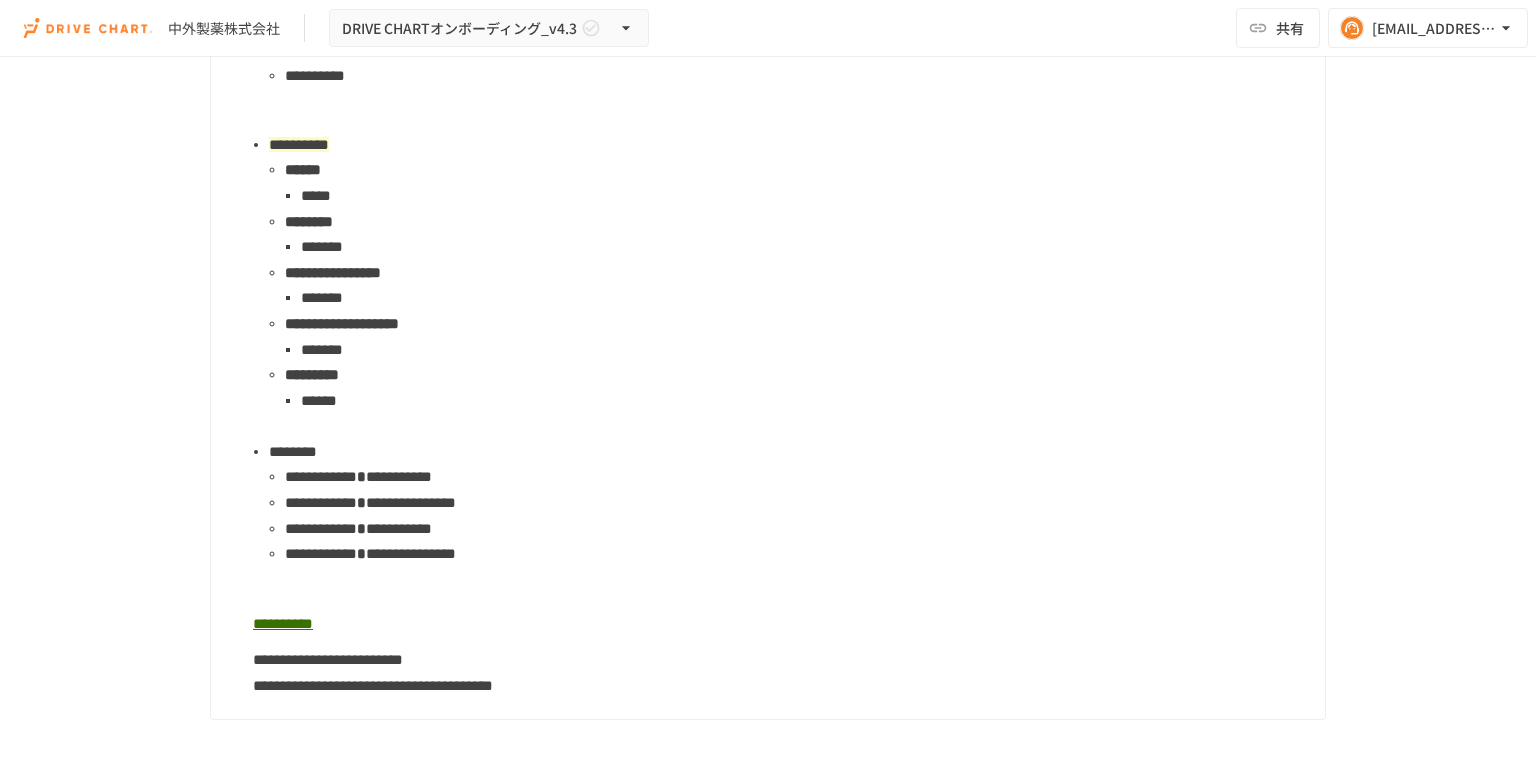 click on "**********" at bounding box center [797, 554] 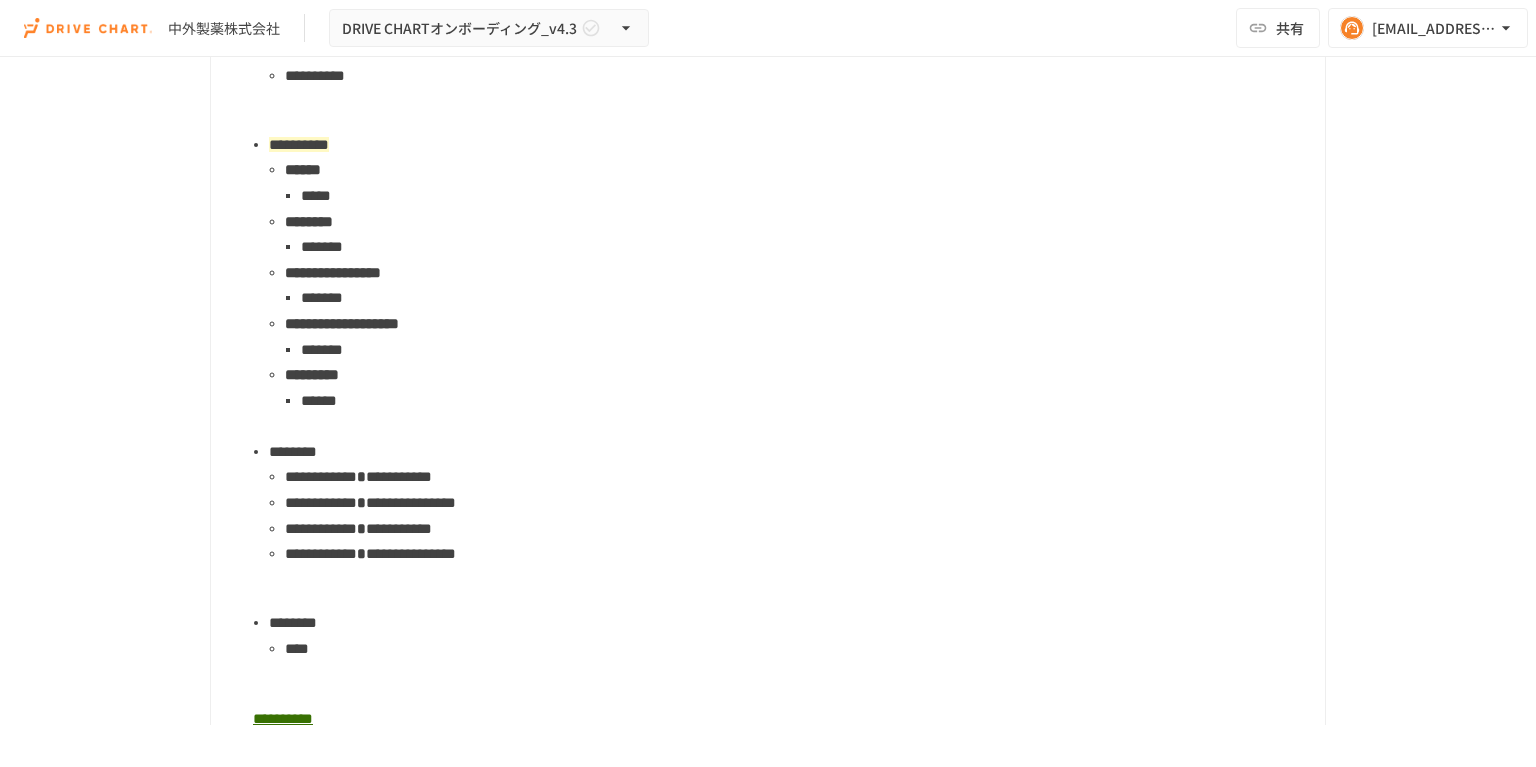 click at bounding box center (781, 589) 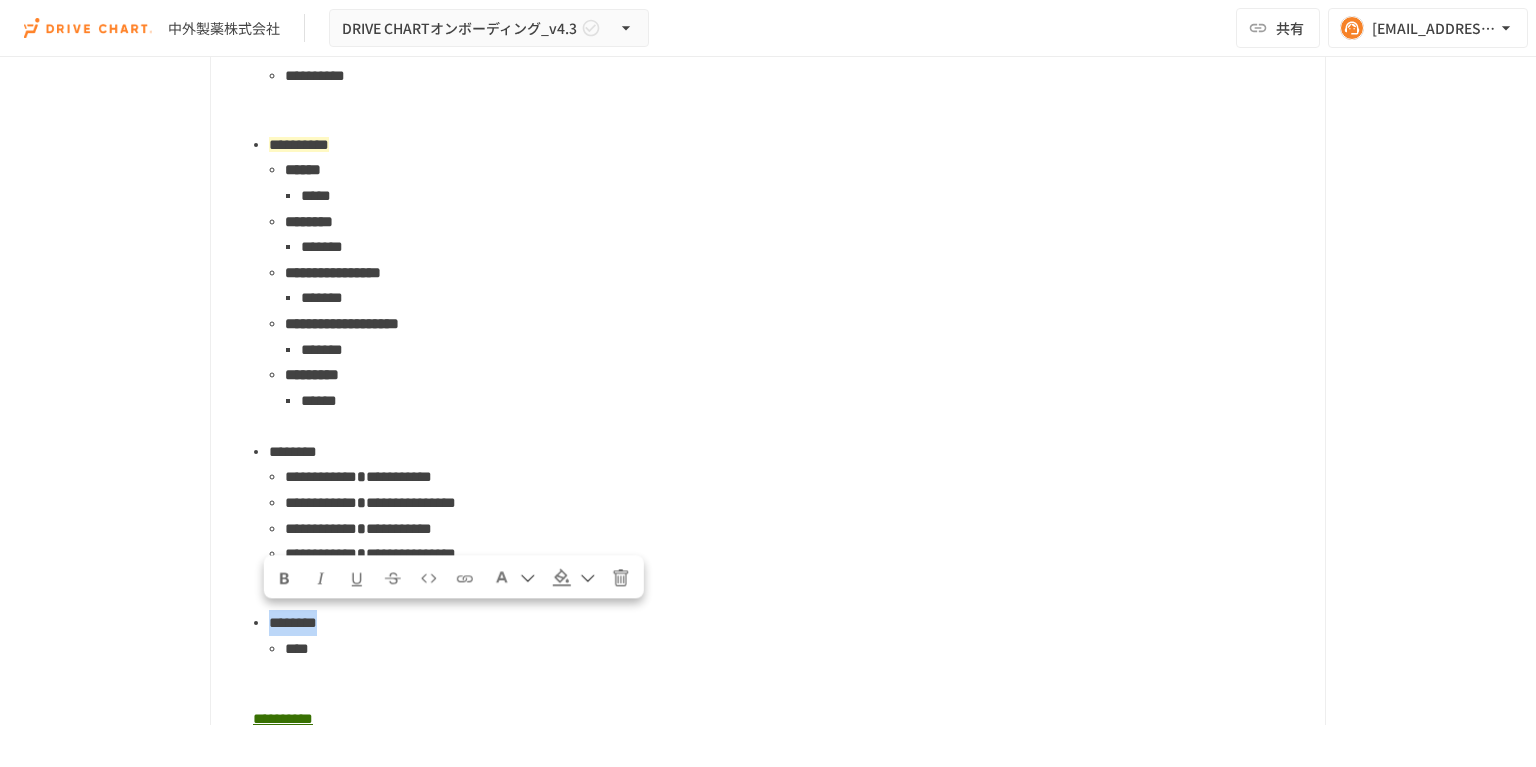 drag, startPoint x: 421, startPoint y: 628, endPoint x: 260, endPoint y: 616, distance: 161.44658 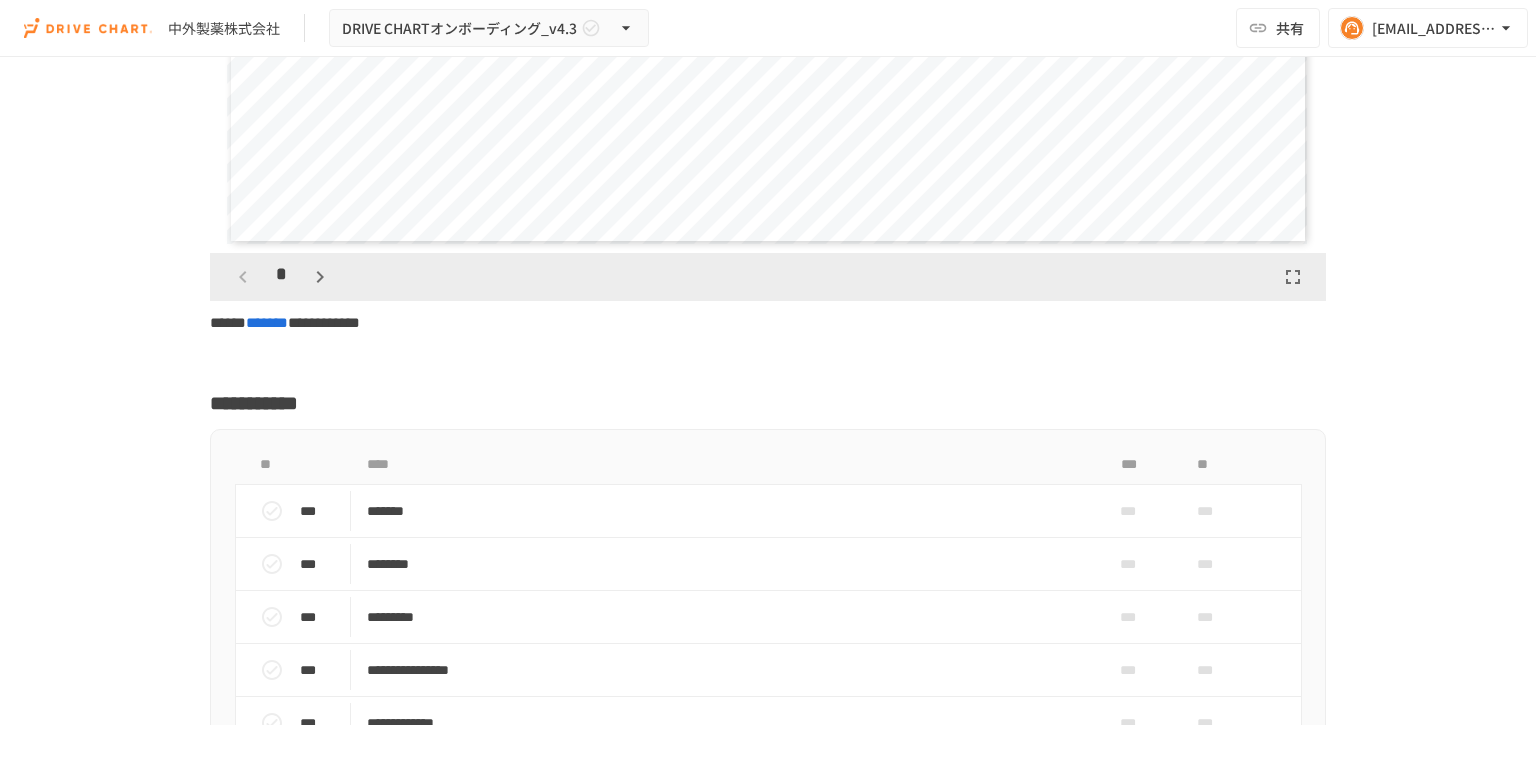 scroll, scrollTop: 7364, scrollLeft: 0, axis: vertical 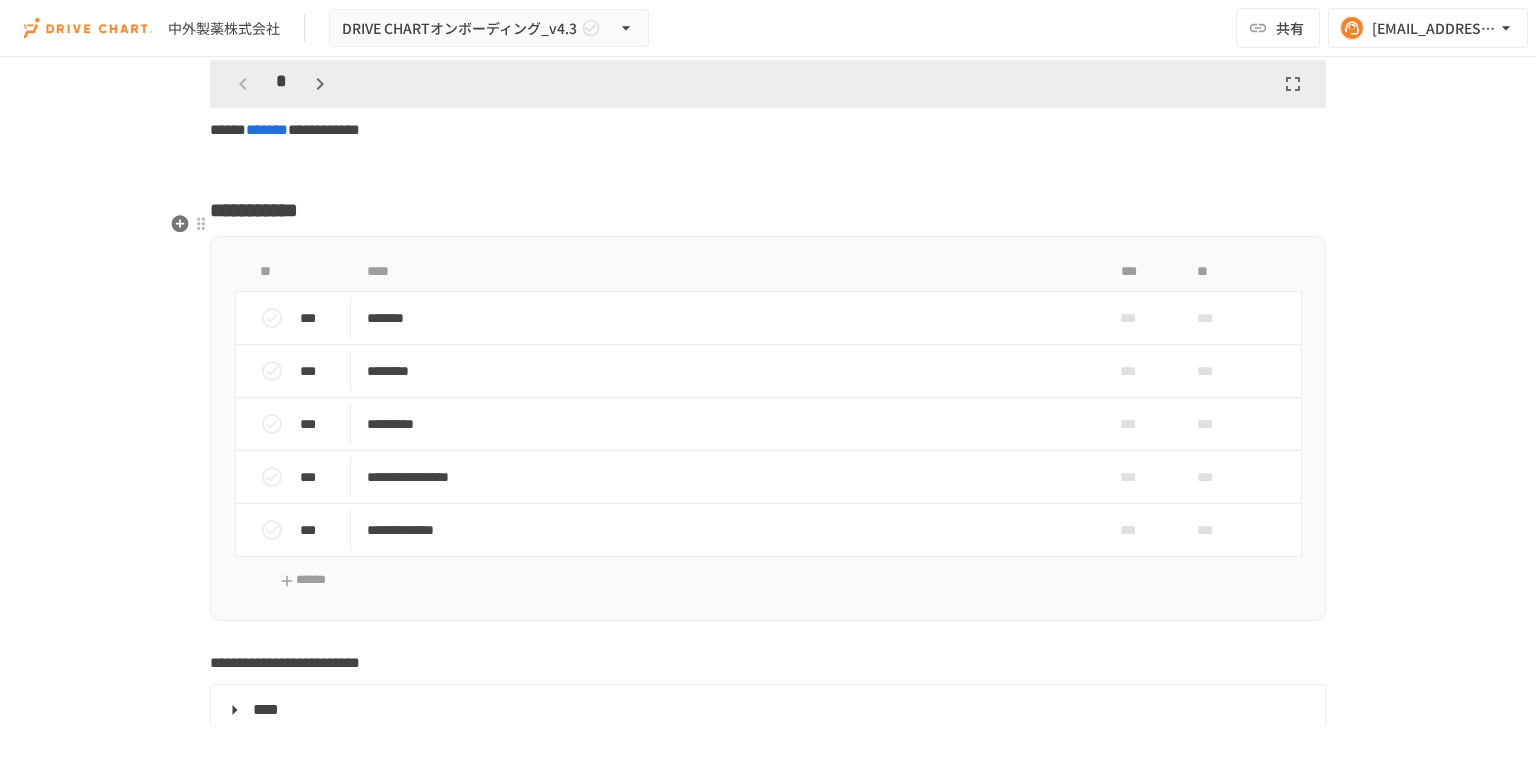 click on "**********" at bounding box center (768, 210) 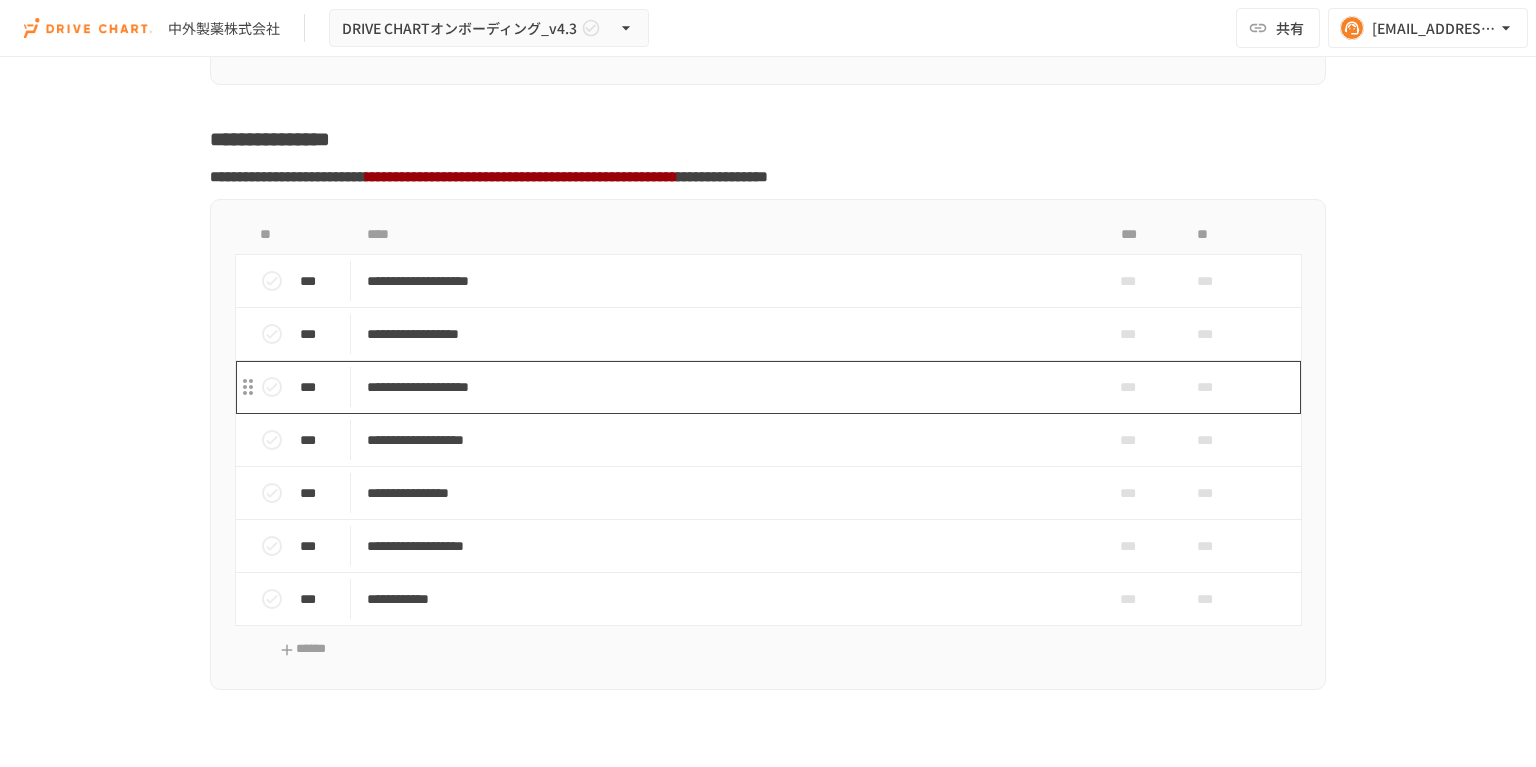 scroll, scrollTop: 5924, scrollLeft: 0, axis: vertical 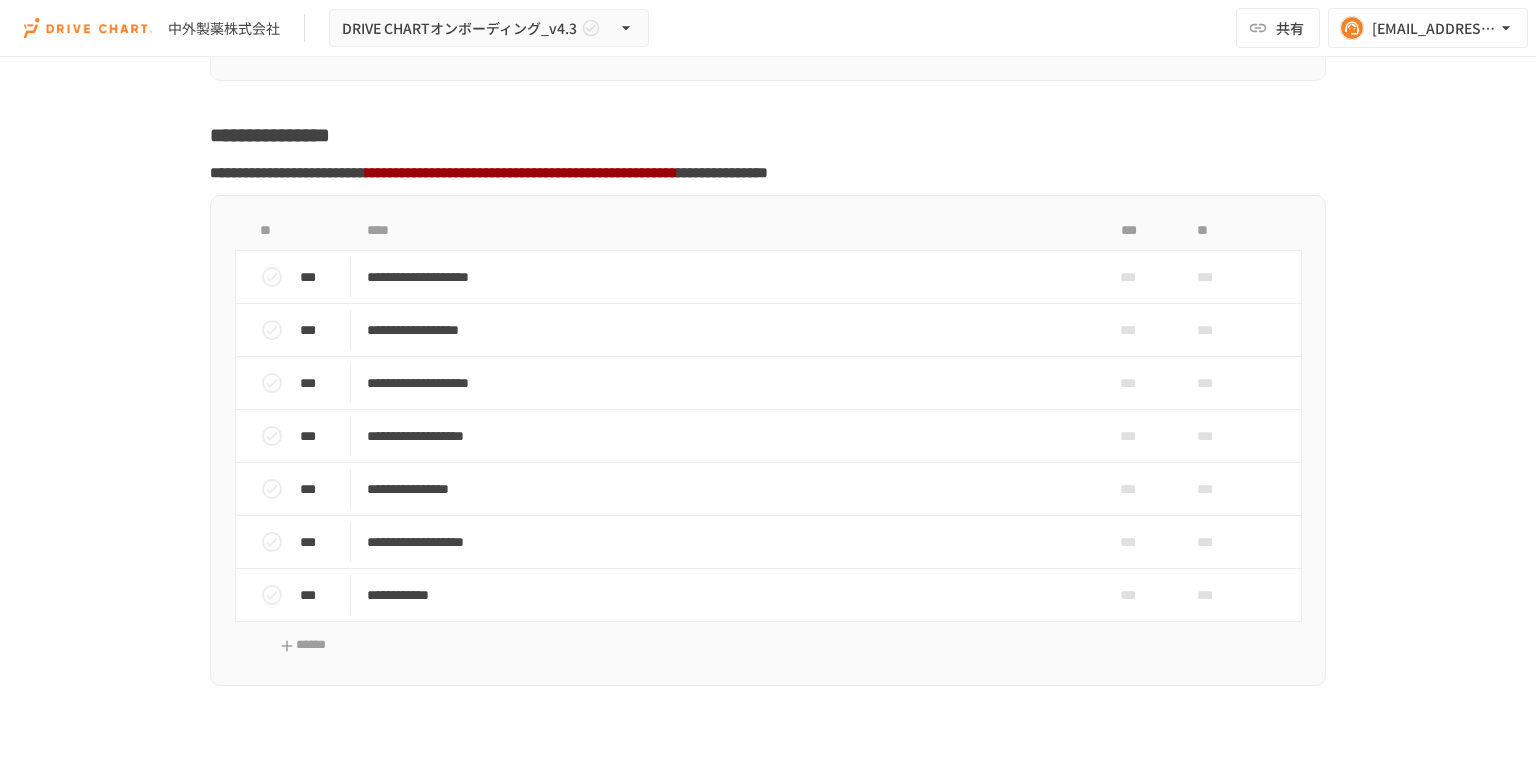 click on "**********" at bounding box center (768, 391) 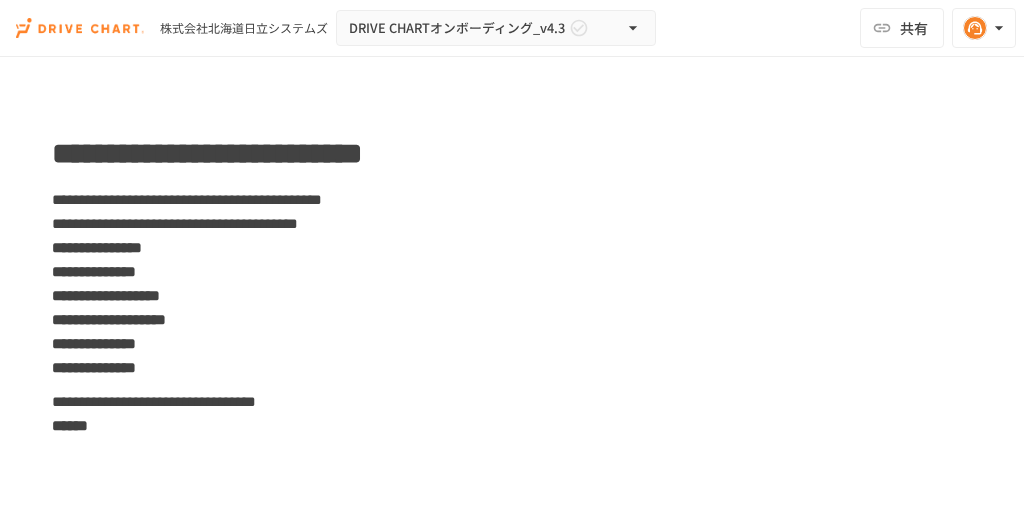 scroll, scrollTop: 0, scrollLeft: 0, axis: both 